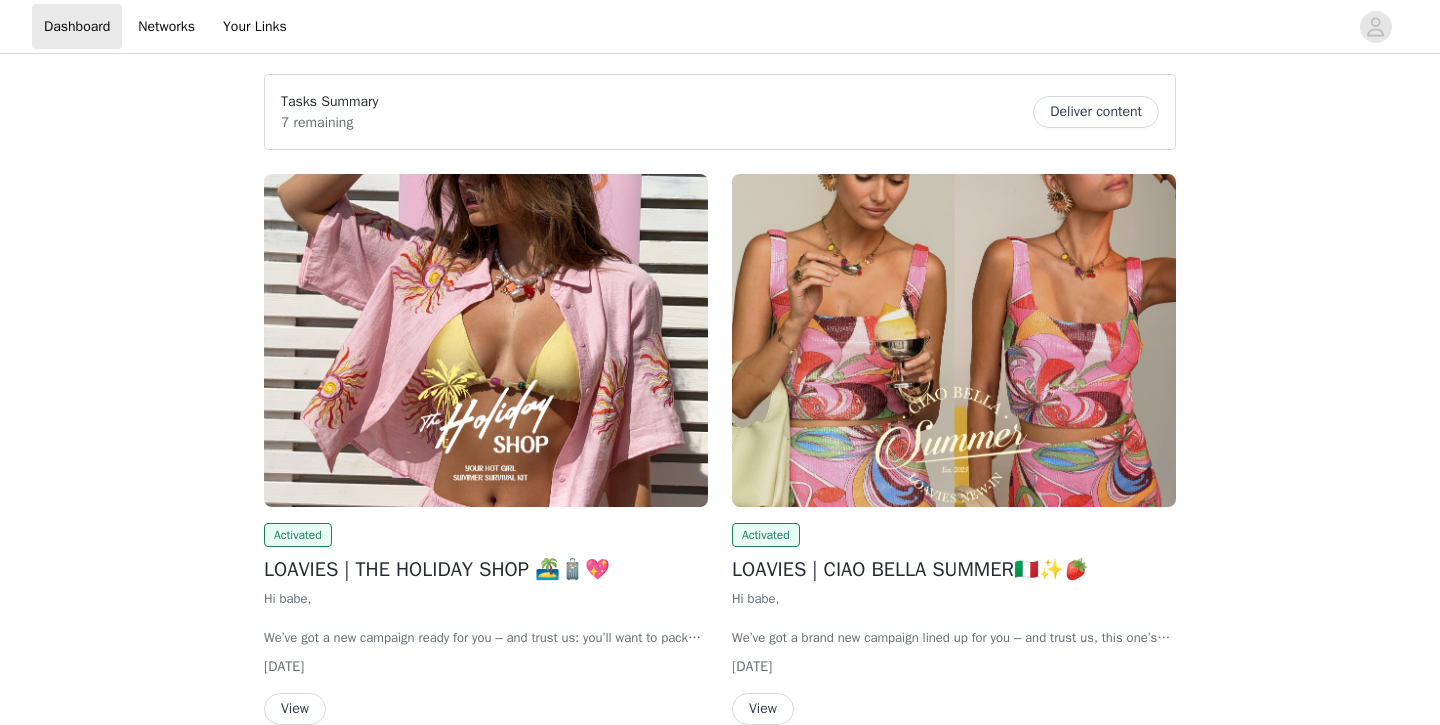 scroll, scrollTop: 0, scrollLeft: 0, axis: both 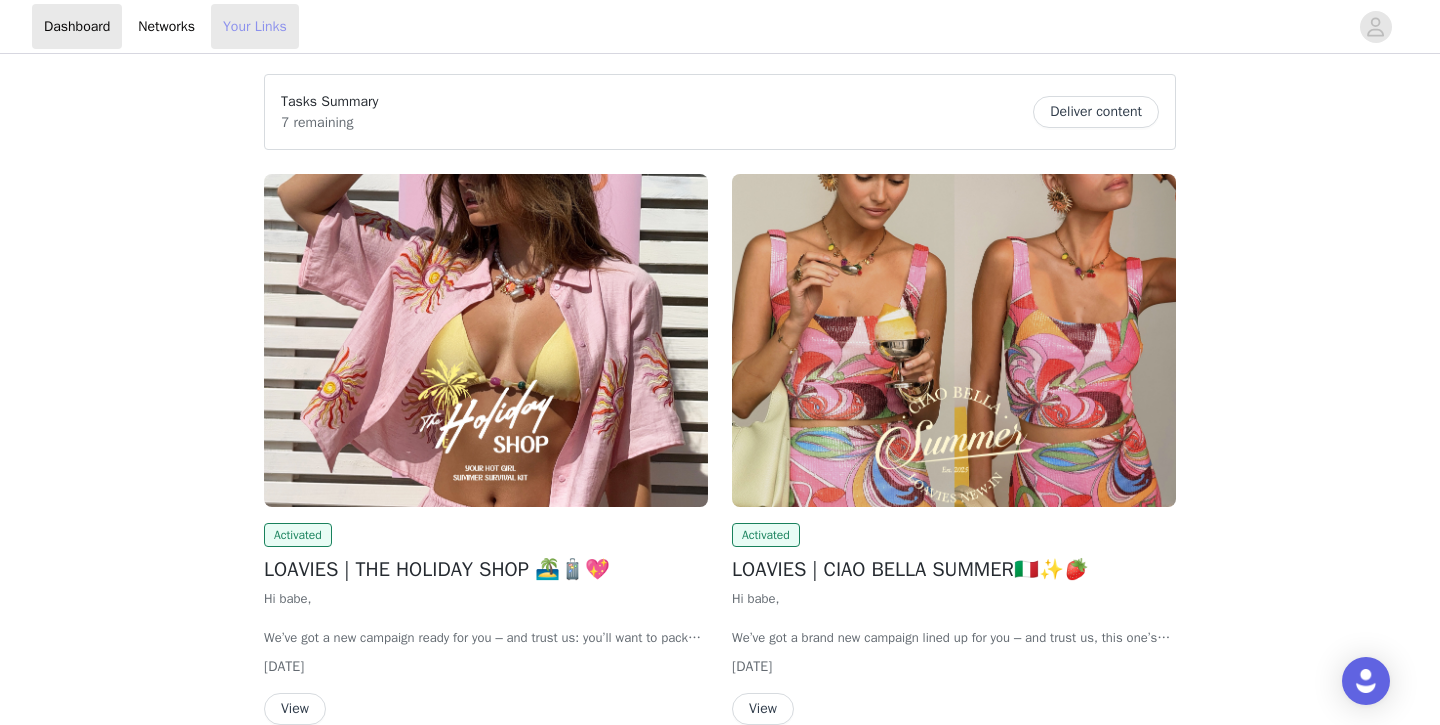 click on "Your Links" at bounding box center [255, 26] 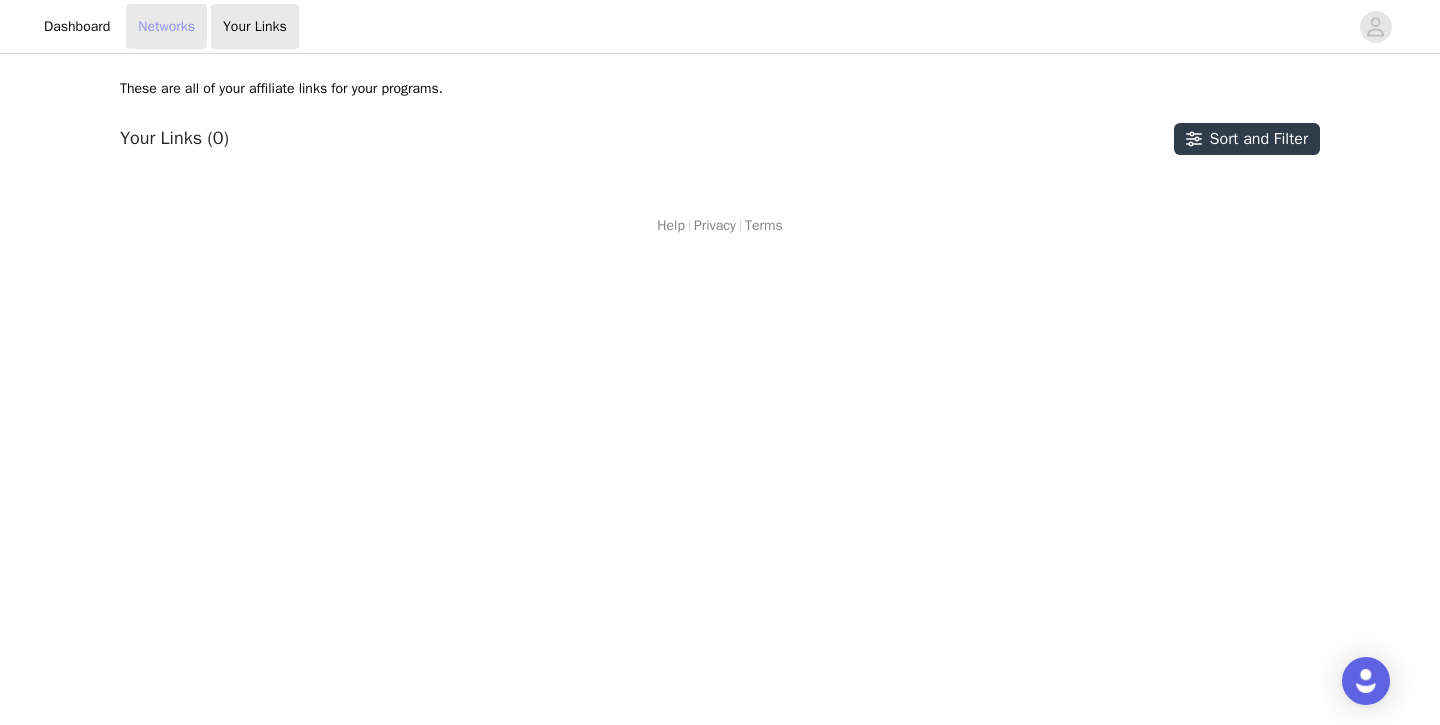 click on "Networks" at bounding box center (166, 26) 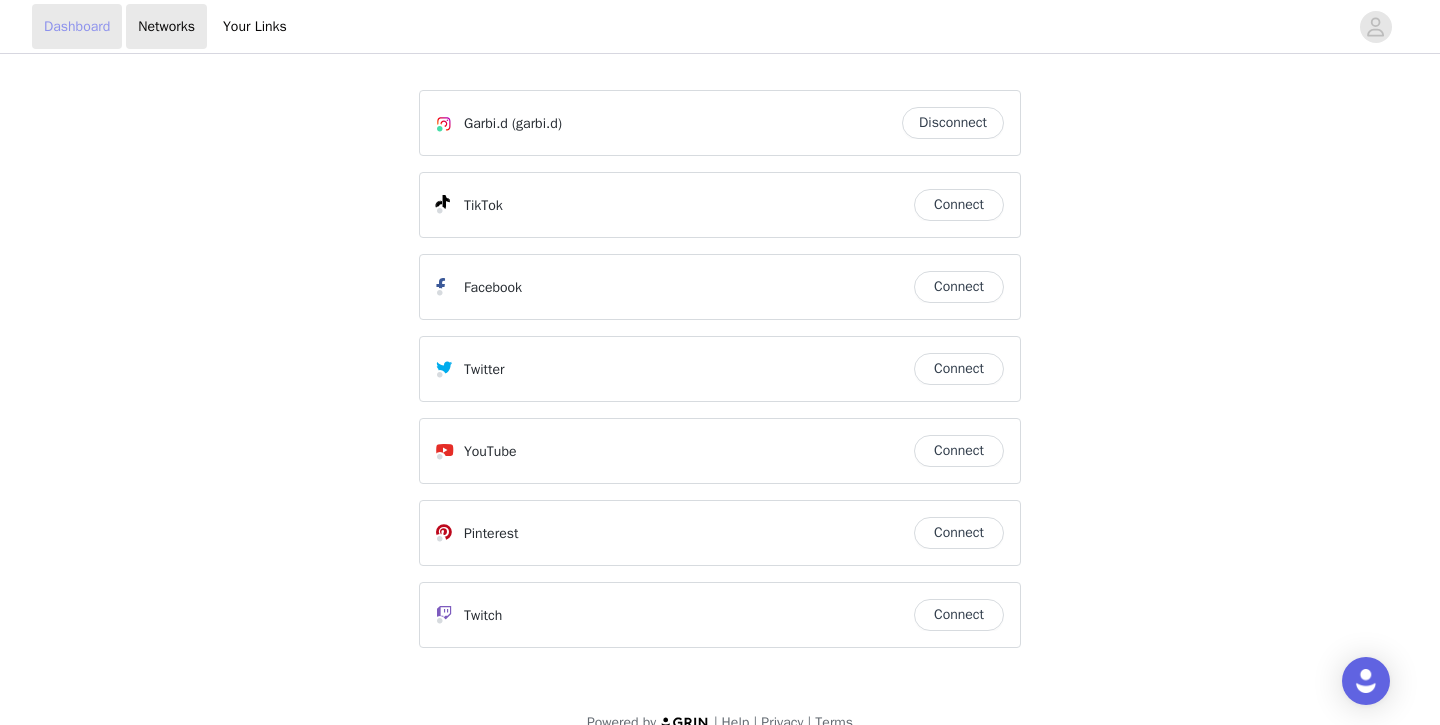 click on "Dashboard" at bounding box center (77, 26) 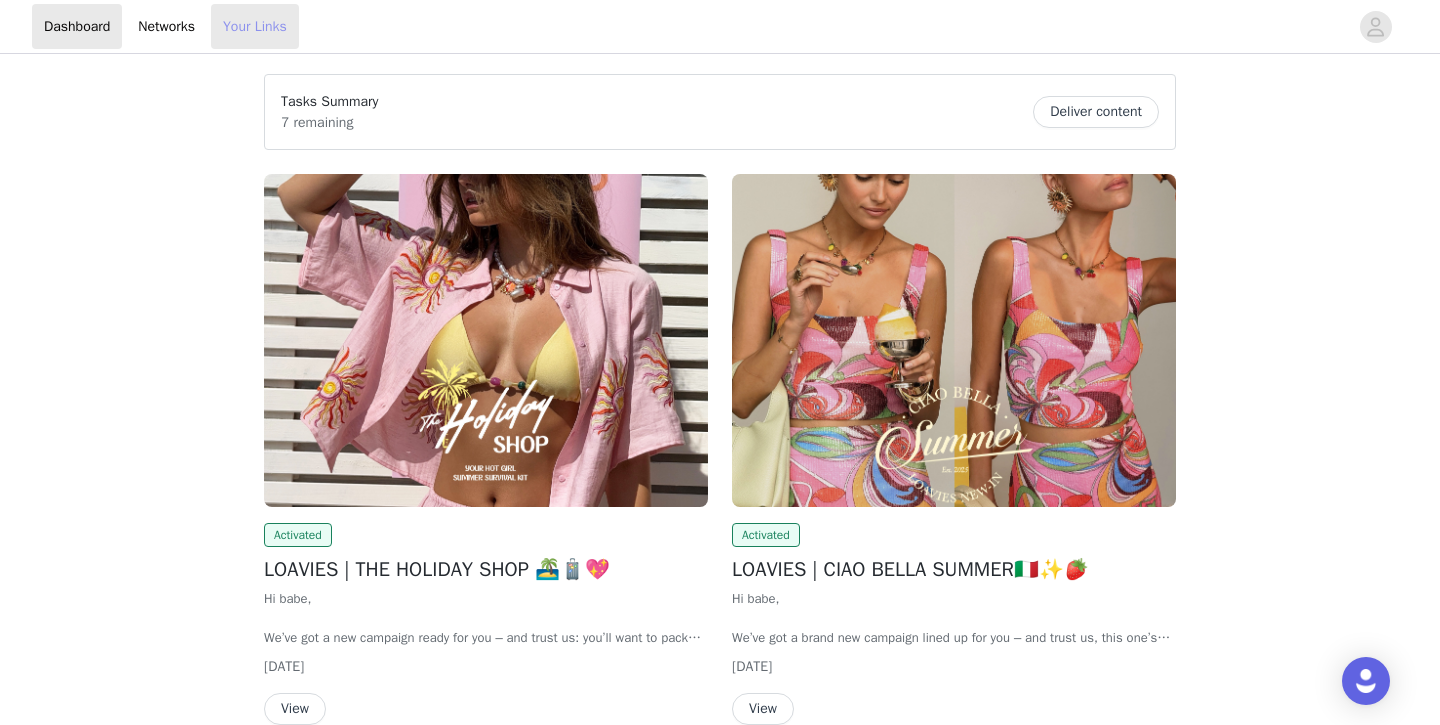 click on "Your Links" at bounding box center [255, 26] 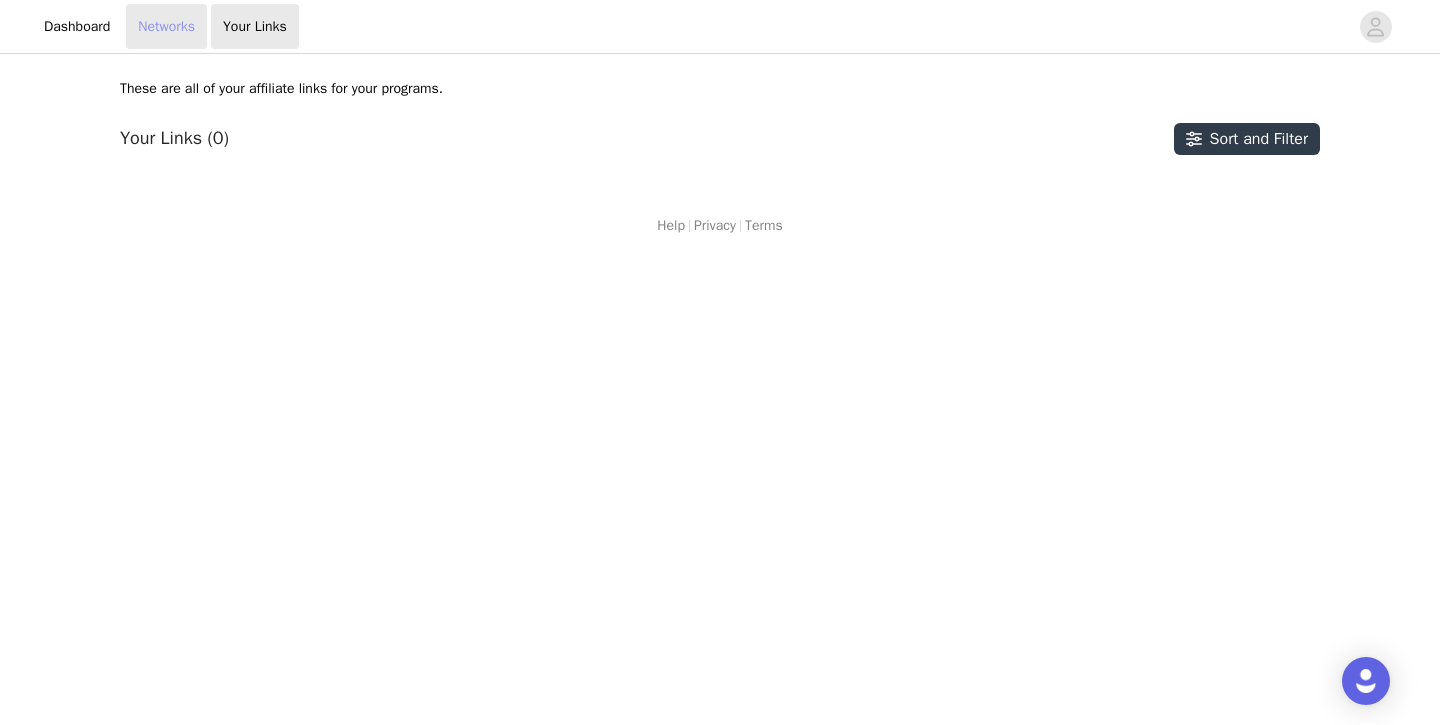 click on "Networks" at bounding box center (166, 26) 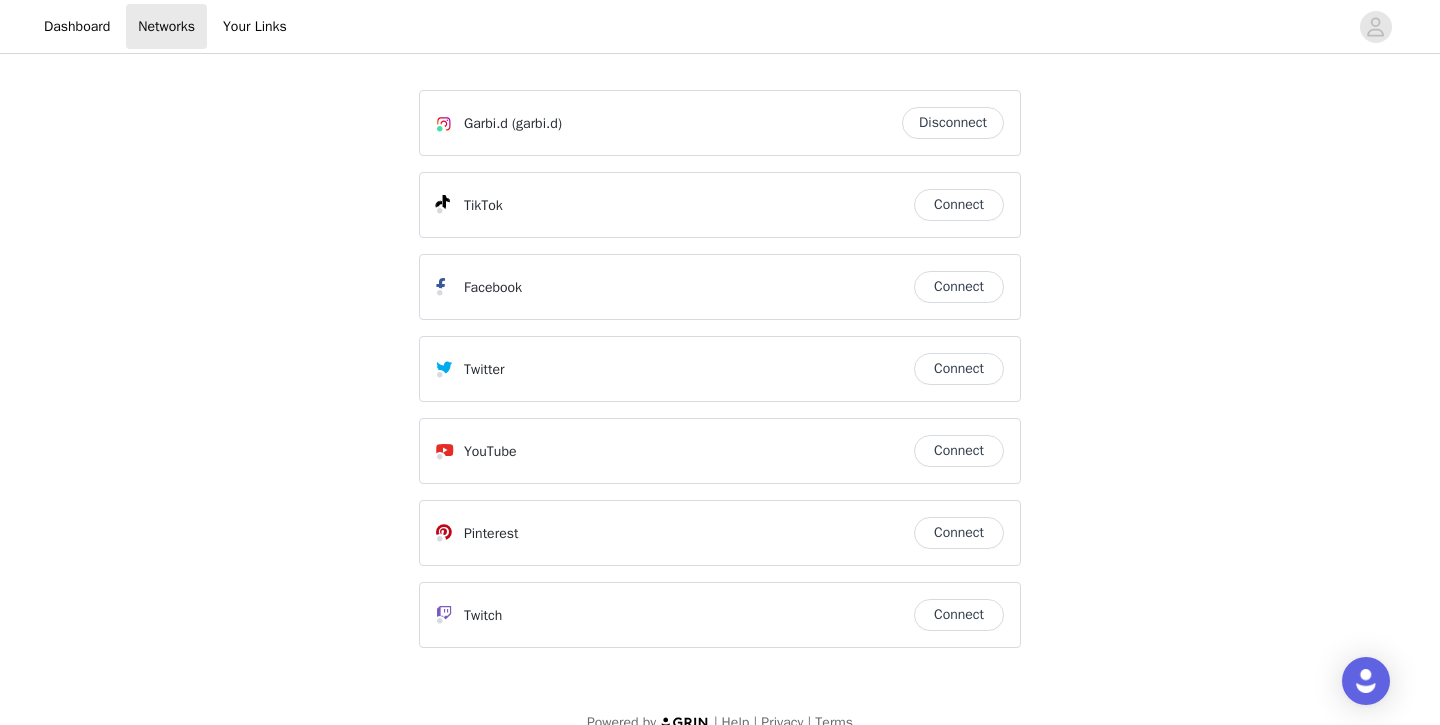 click on "Disconnect" at bounding box center [953, 123] 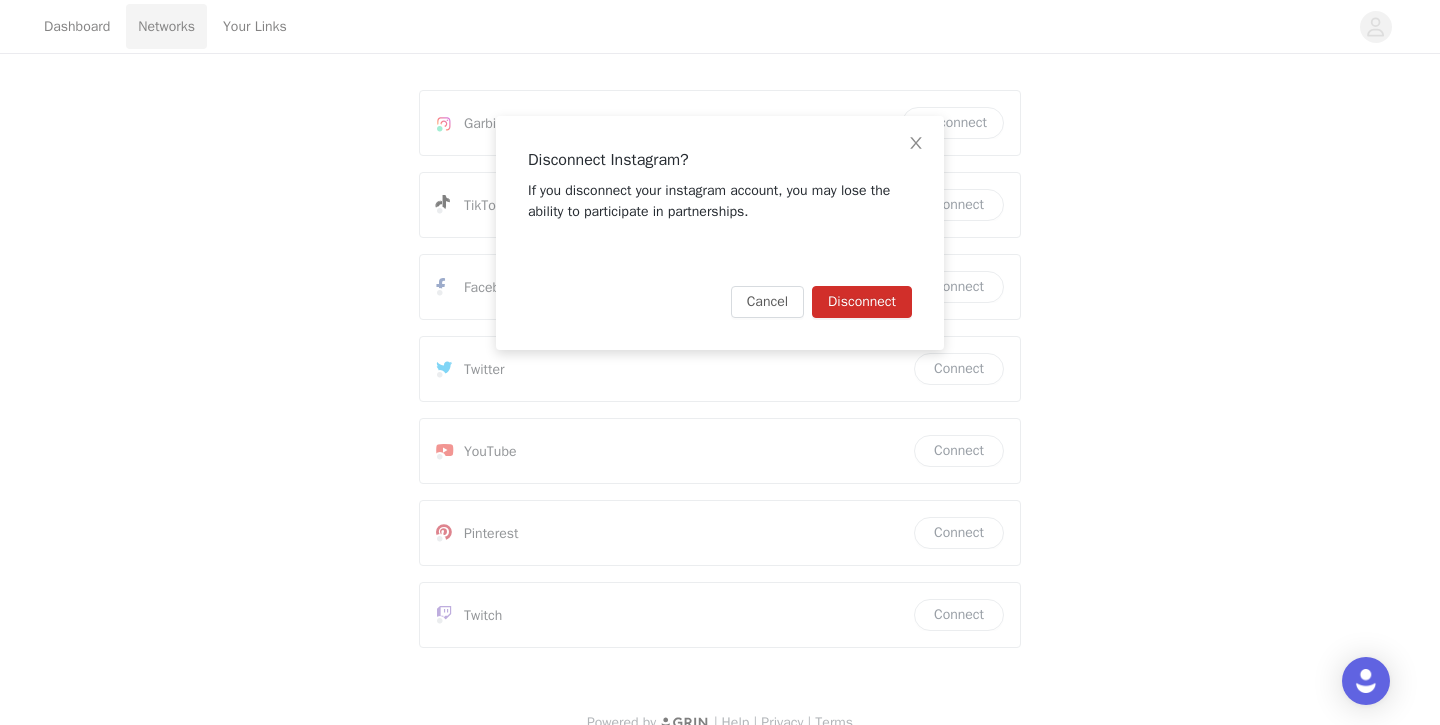 click on "Disconnect" at bounding box center (862, 302) 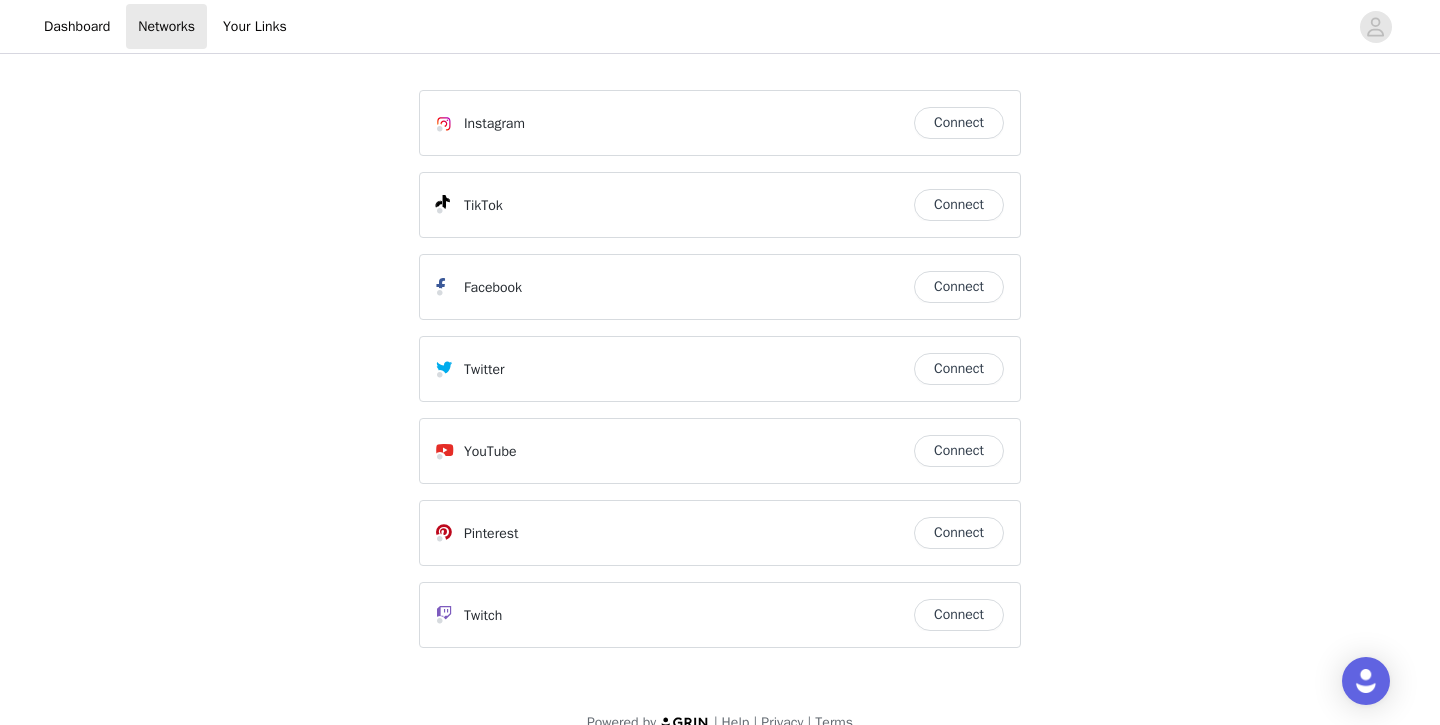 click on "Connect" at bounding box center (959, 123) 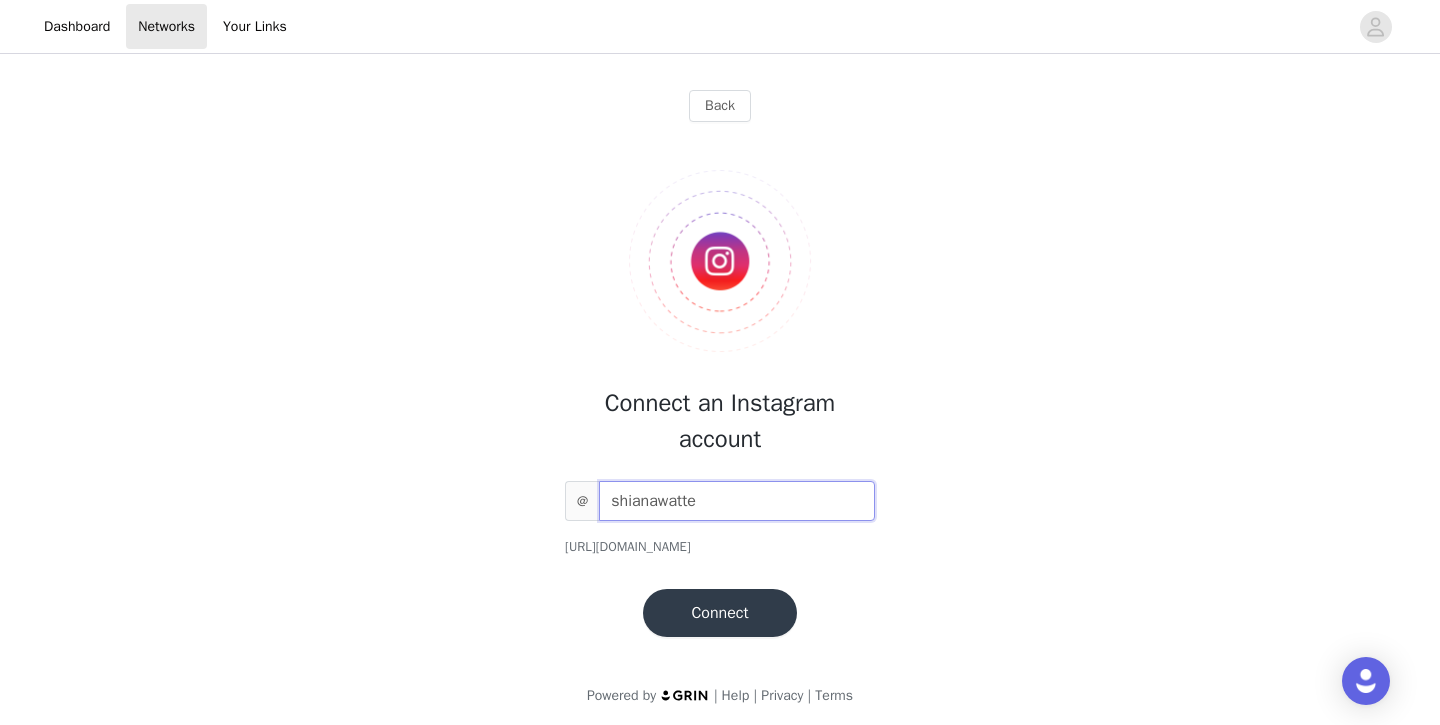 type on "shianawatte" 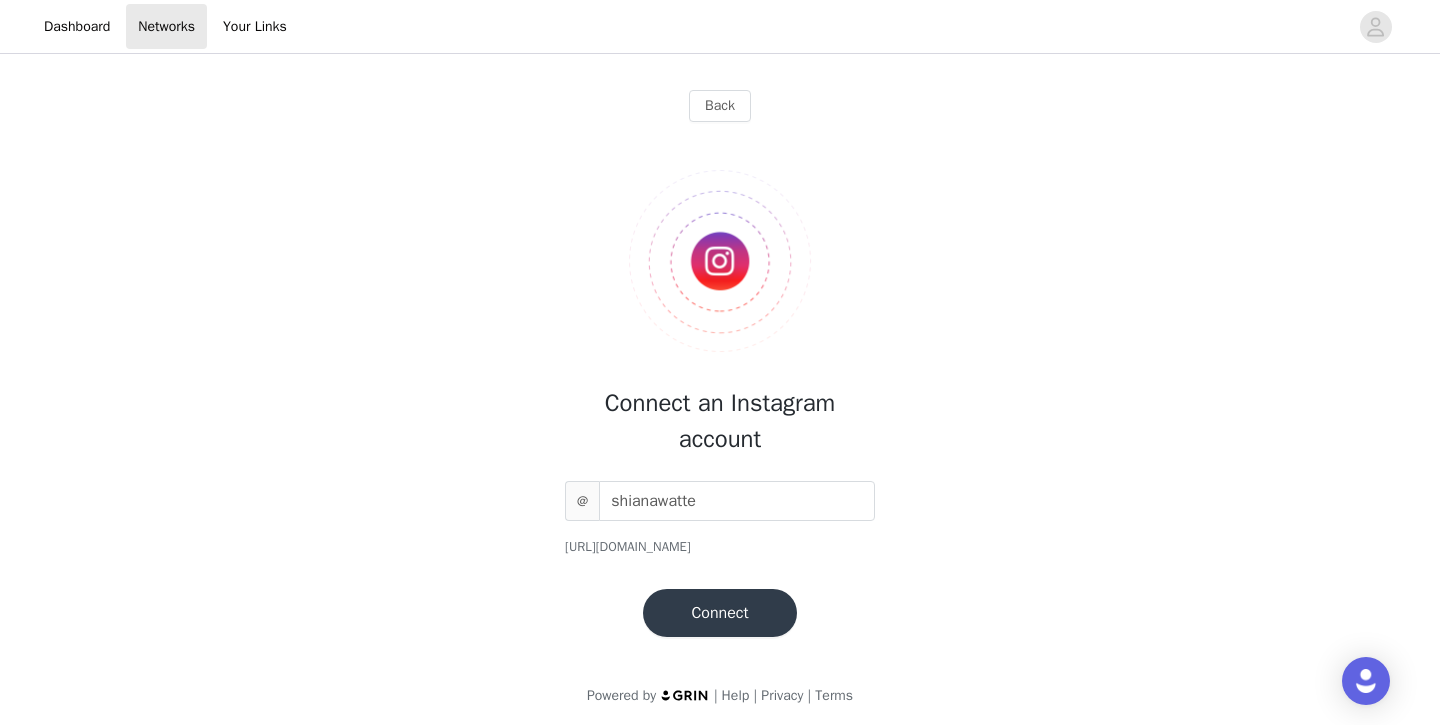 click on "Connect" at bounding box center [719, 613] 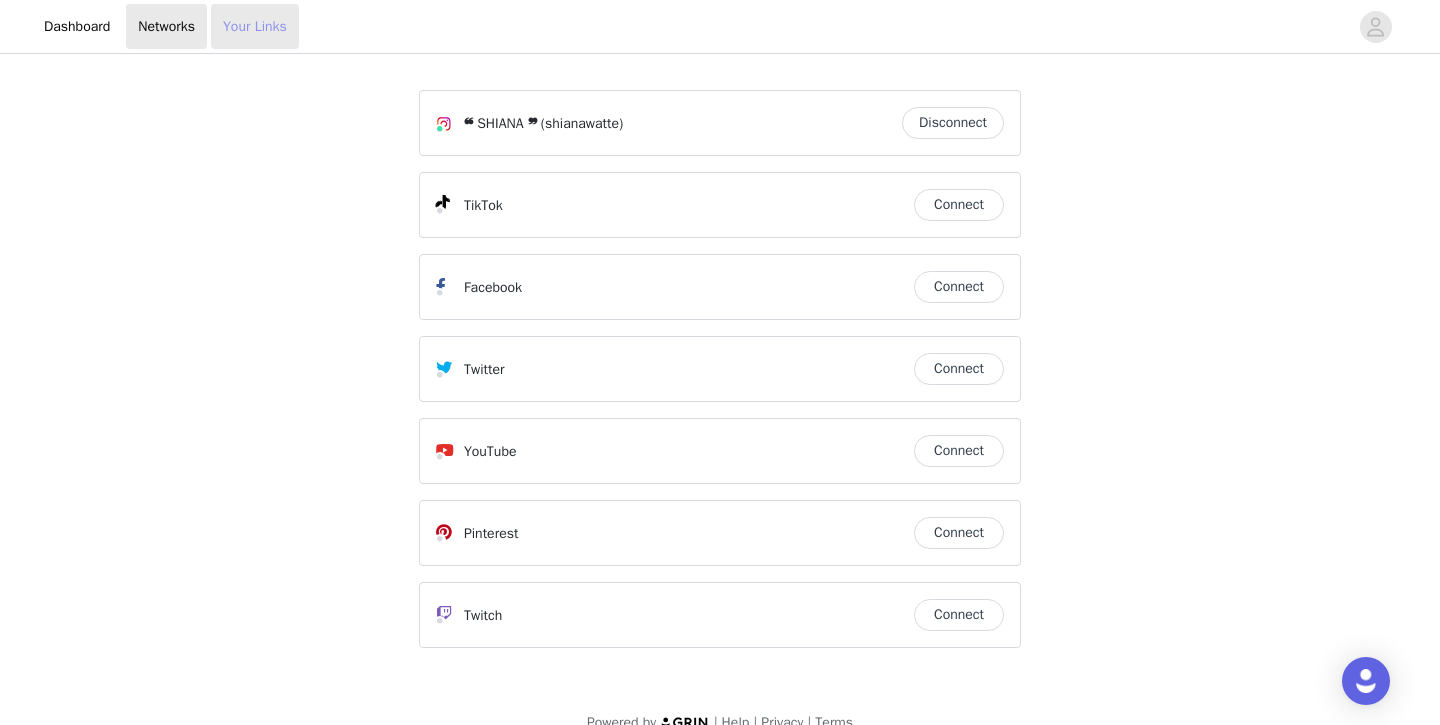 click on "Your Links" at bounding box center (255, 26) 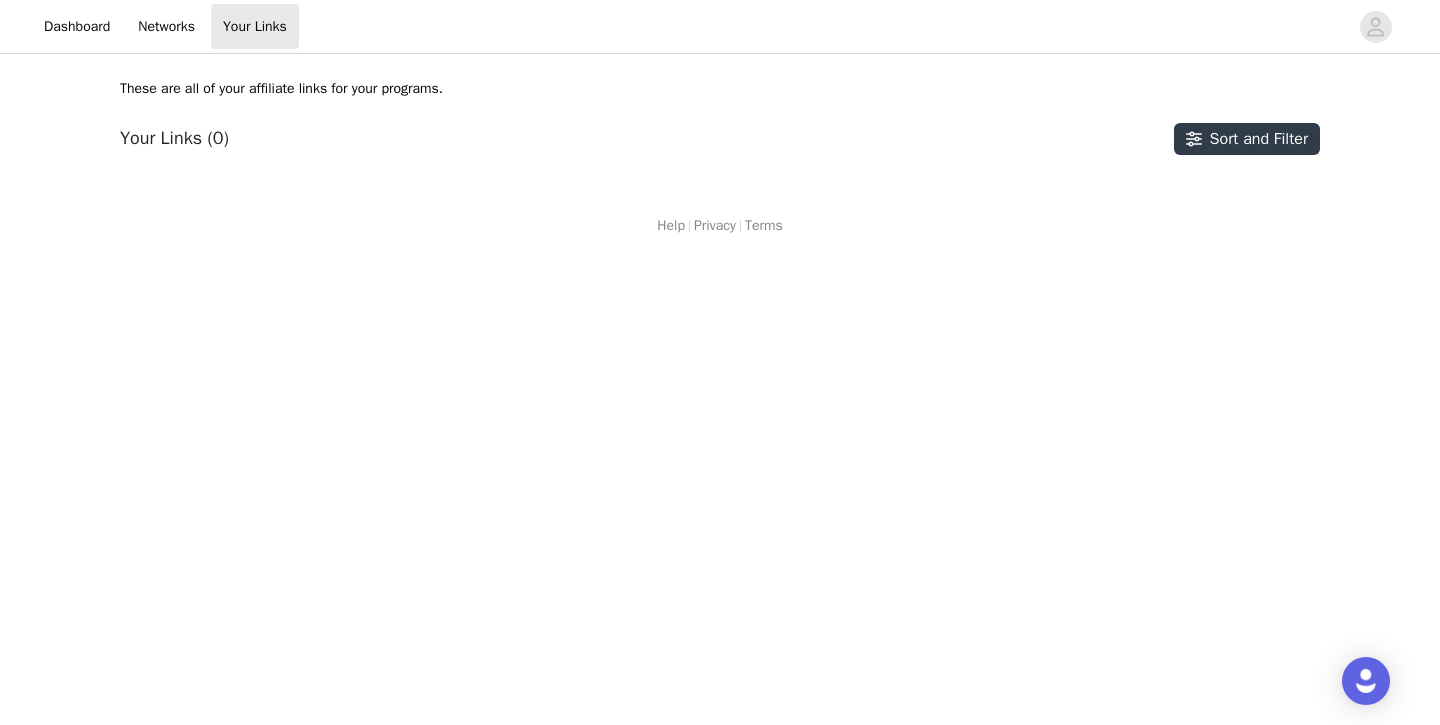 scroll, scrollTop: 0, scrollLeft: 0, axis: both 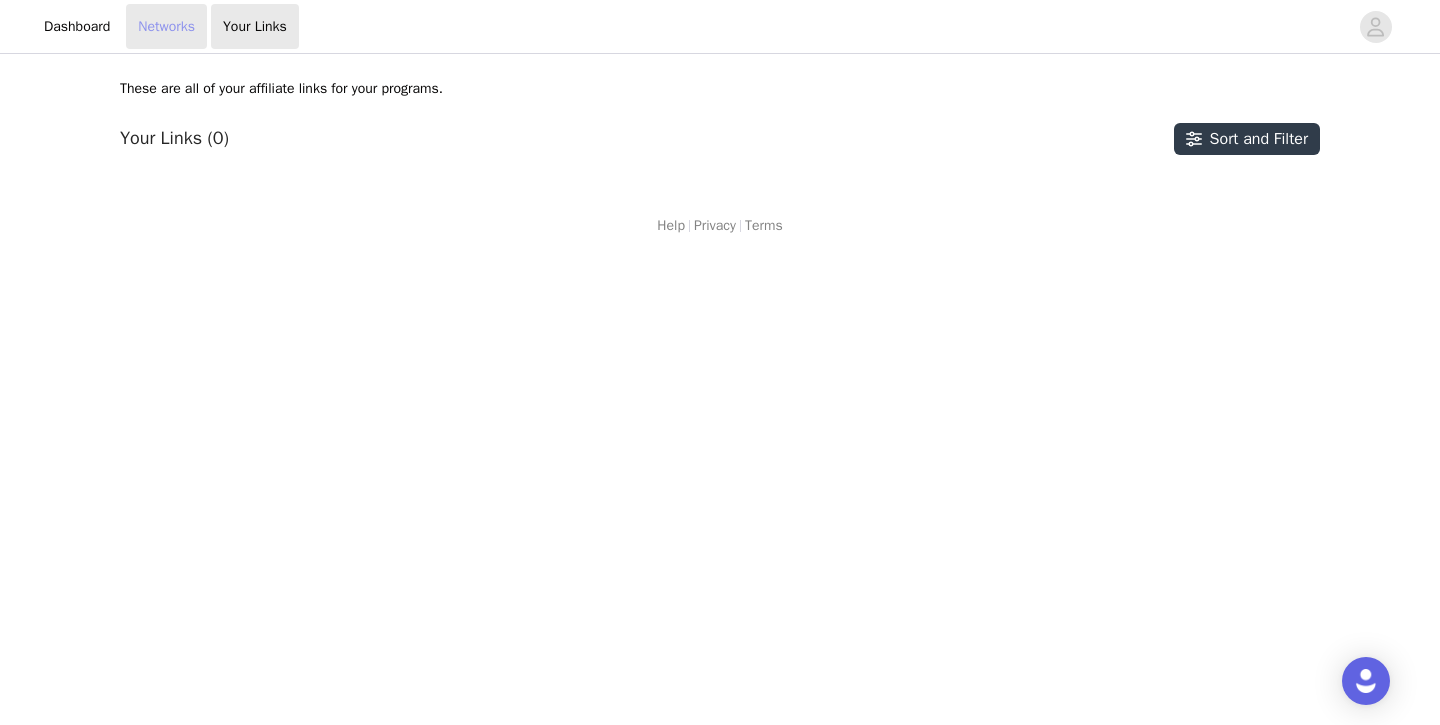click on "Networks" at bounding box center [166, 26] 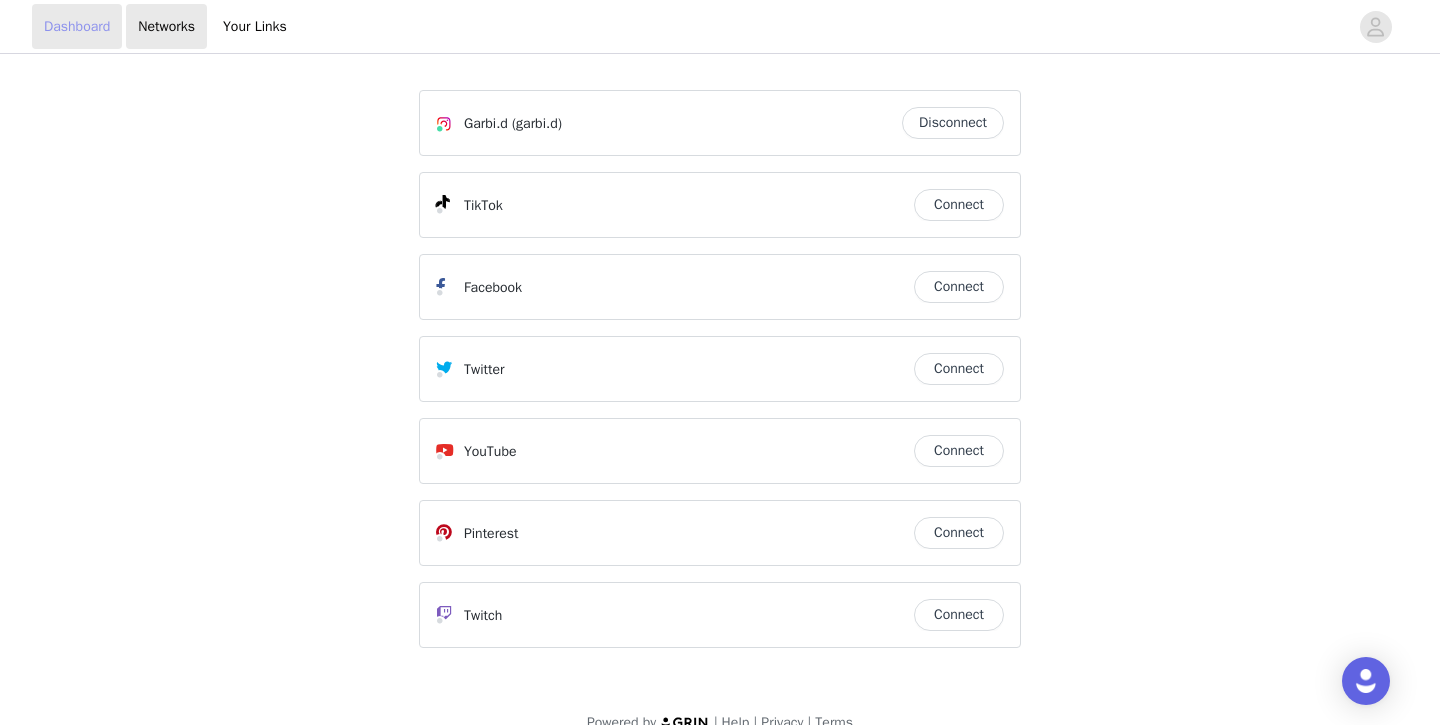 click on "Dashboard" at bounding box center (77, 26) 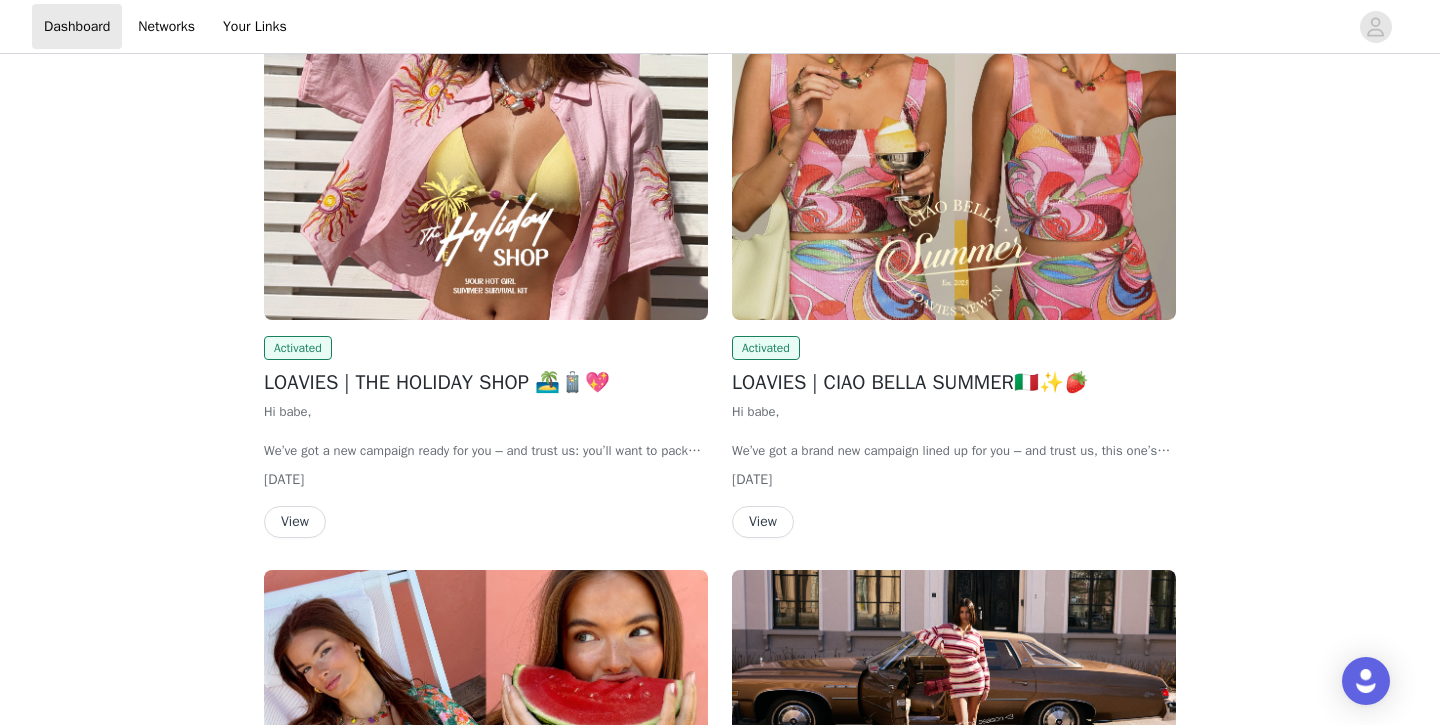 scroll, scrollTop: 188, scrollLeft: 0, axis: vertical 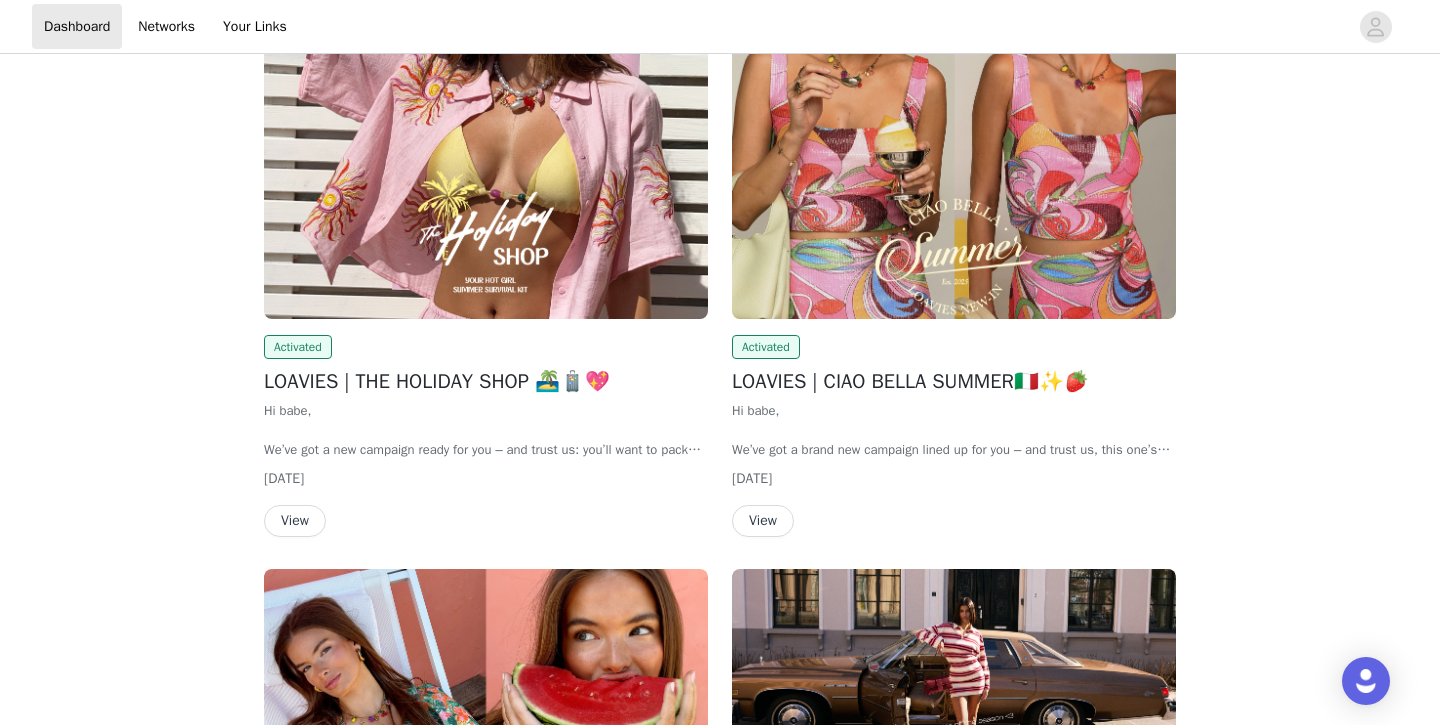 click on "View" at bounding box center [295, 521] 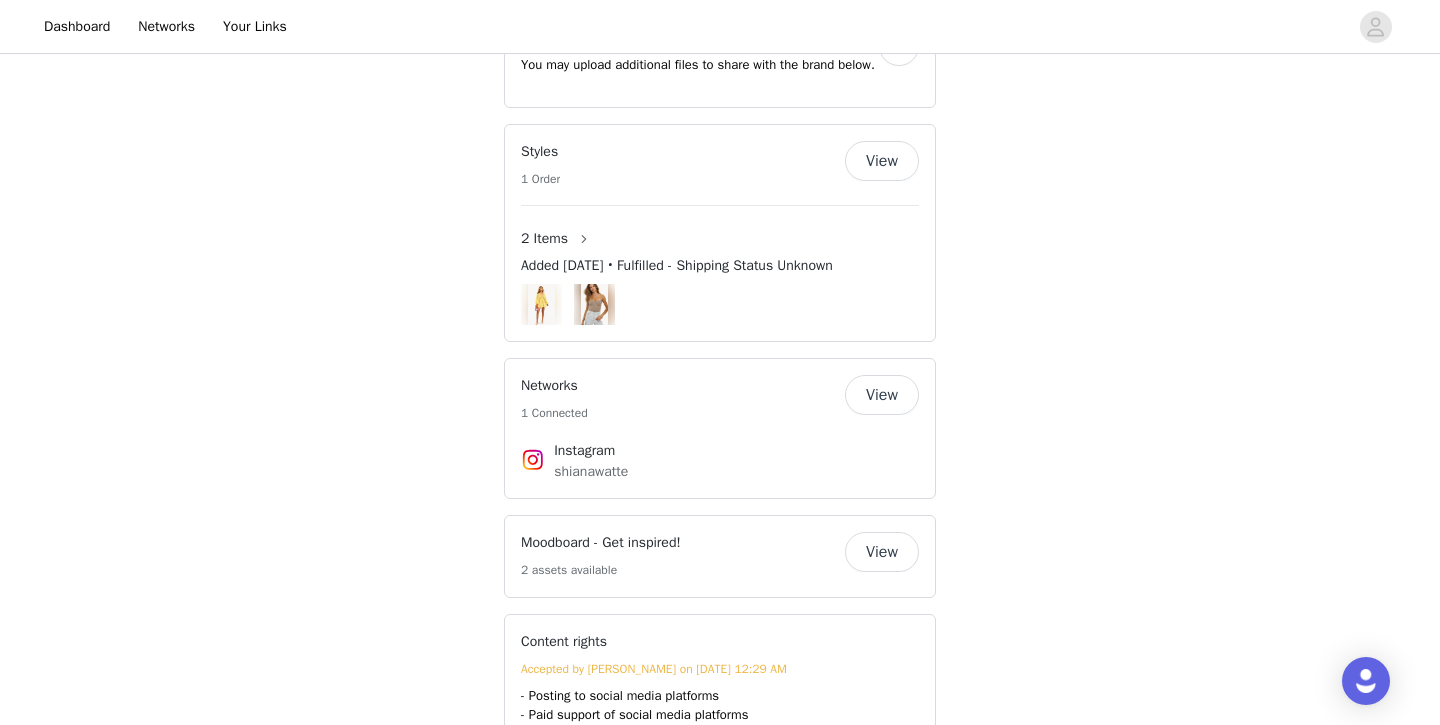 scroll, scrollTop: 1273, scrollLeft: 0, axis: vertical 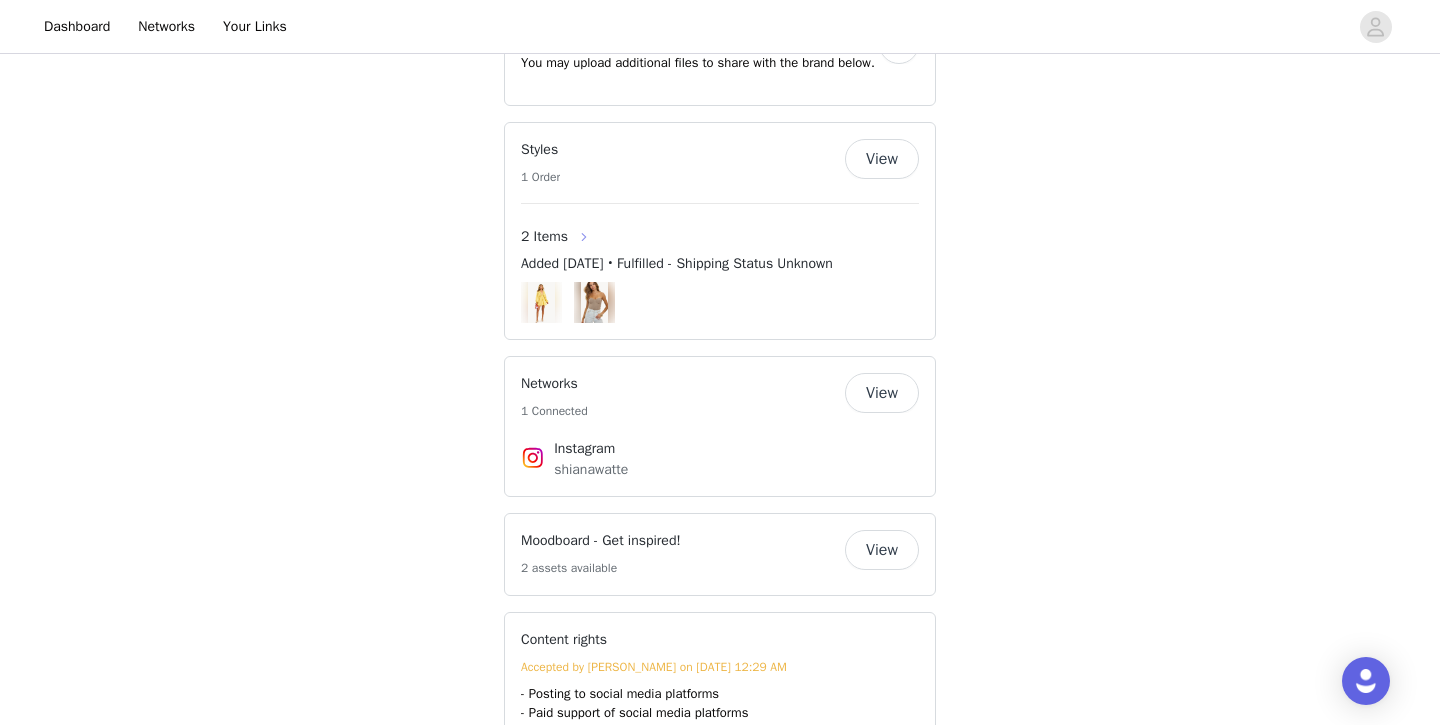 click at bounding box center (584, 237) 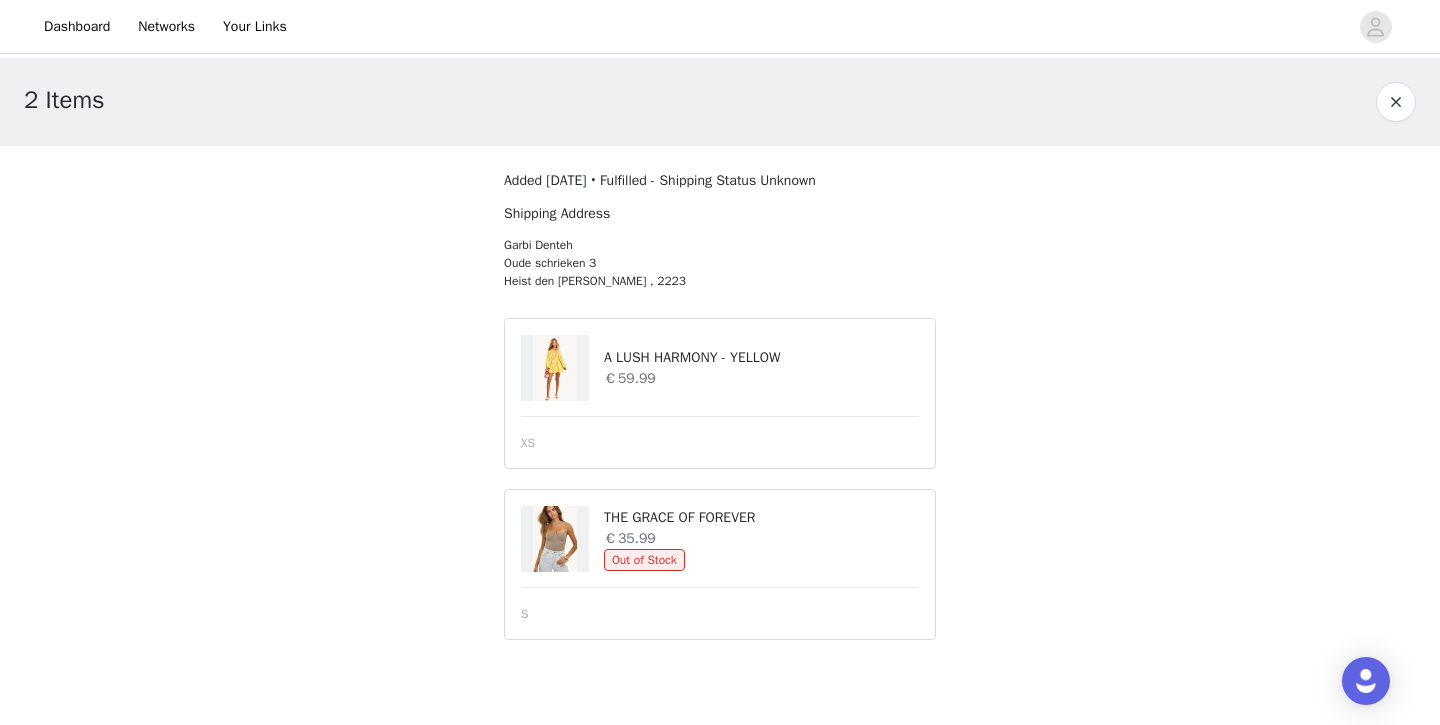 scroll, scrollTop: 0, scrollLeft: 0, axis: both 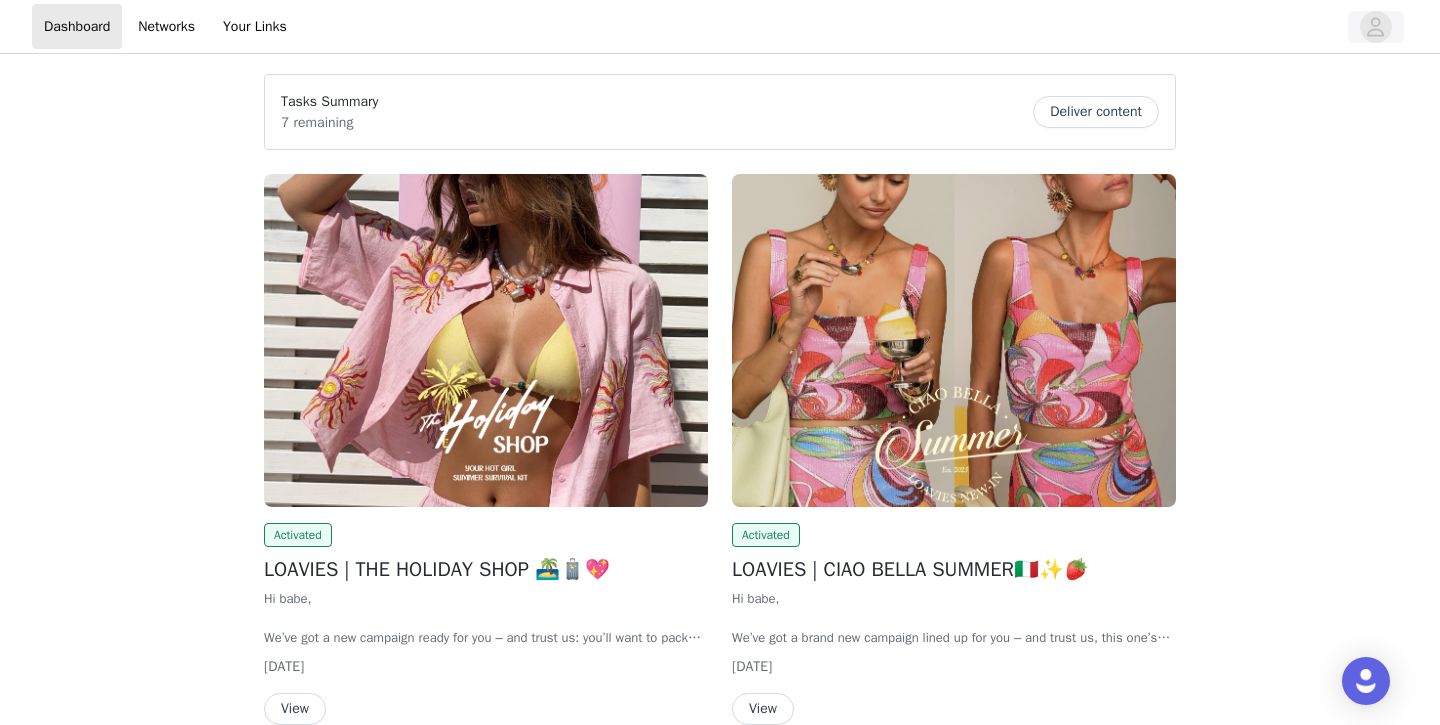 click 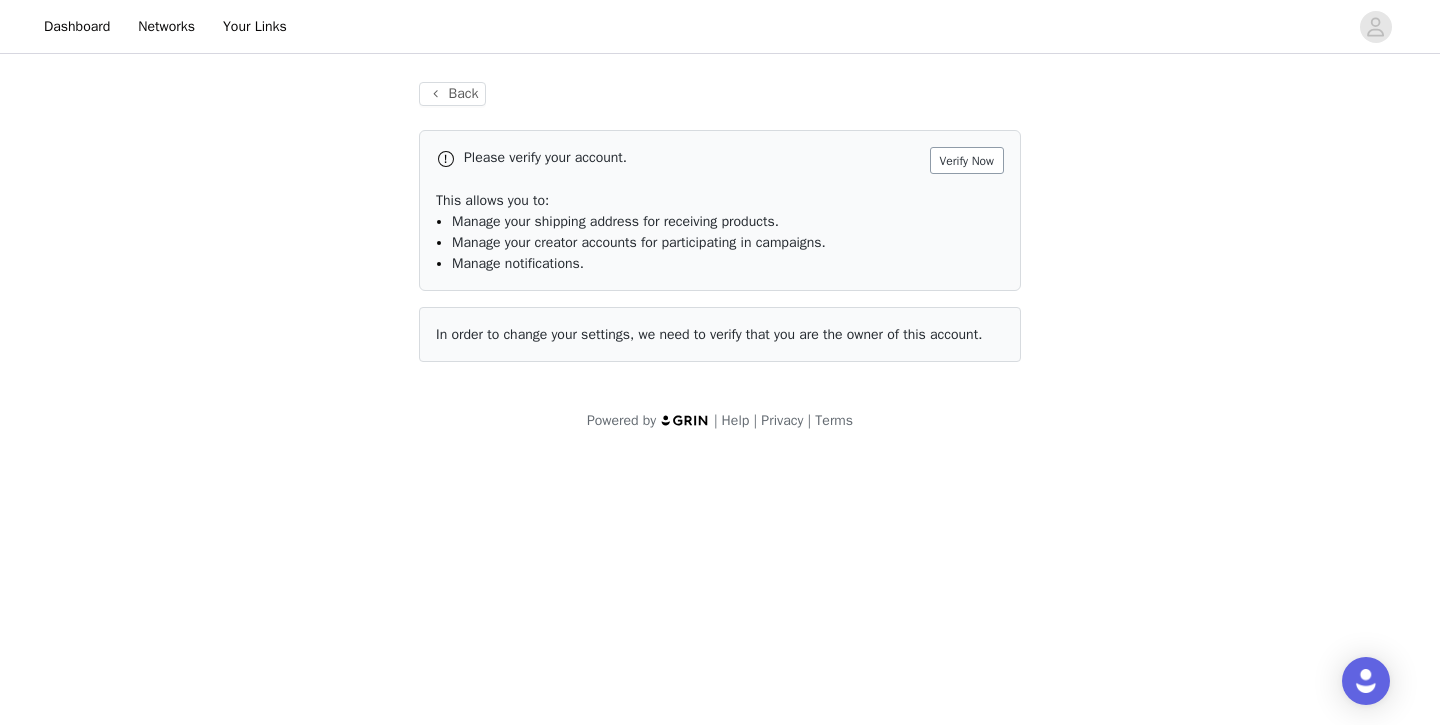 click on "Verify Now" at bounding box center (967, 160) 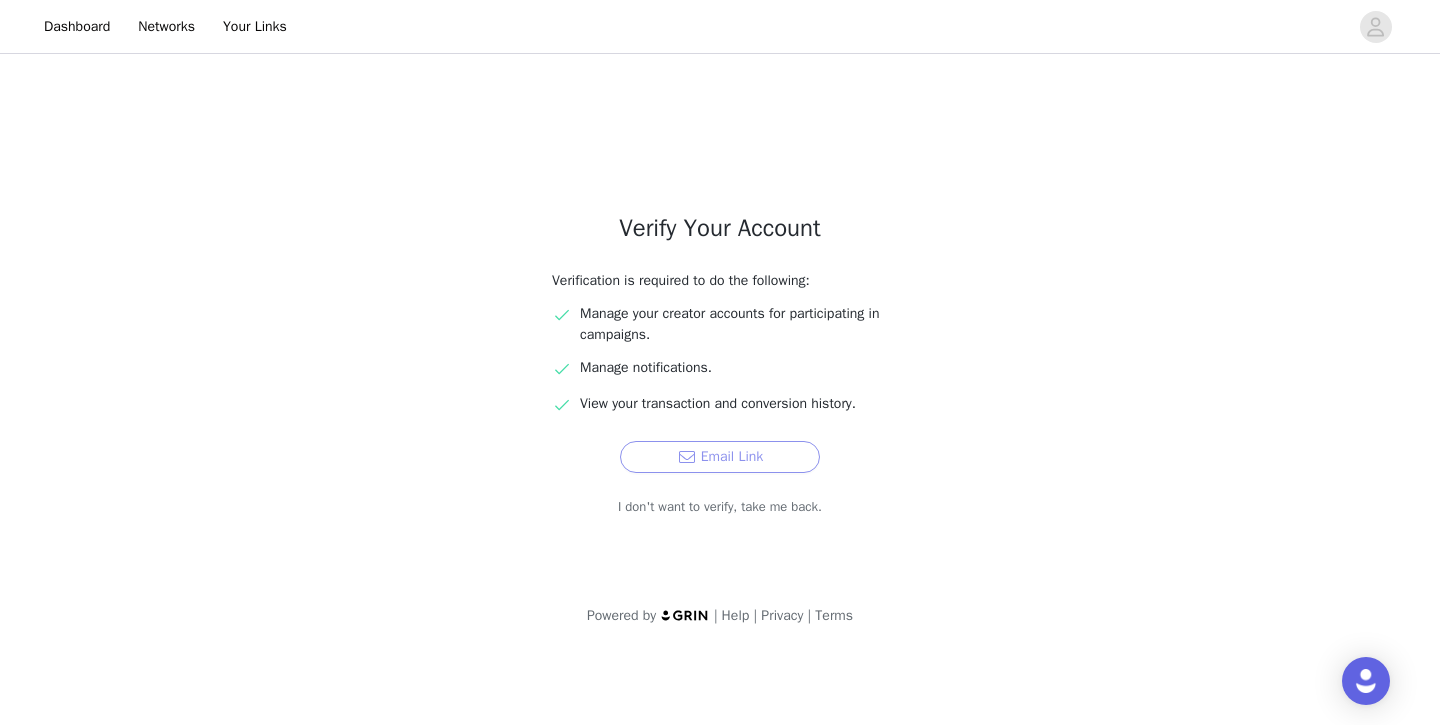 click on "Email Link" at bounding box center (720, 457) 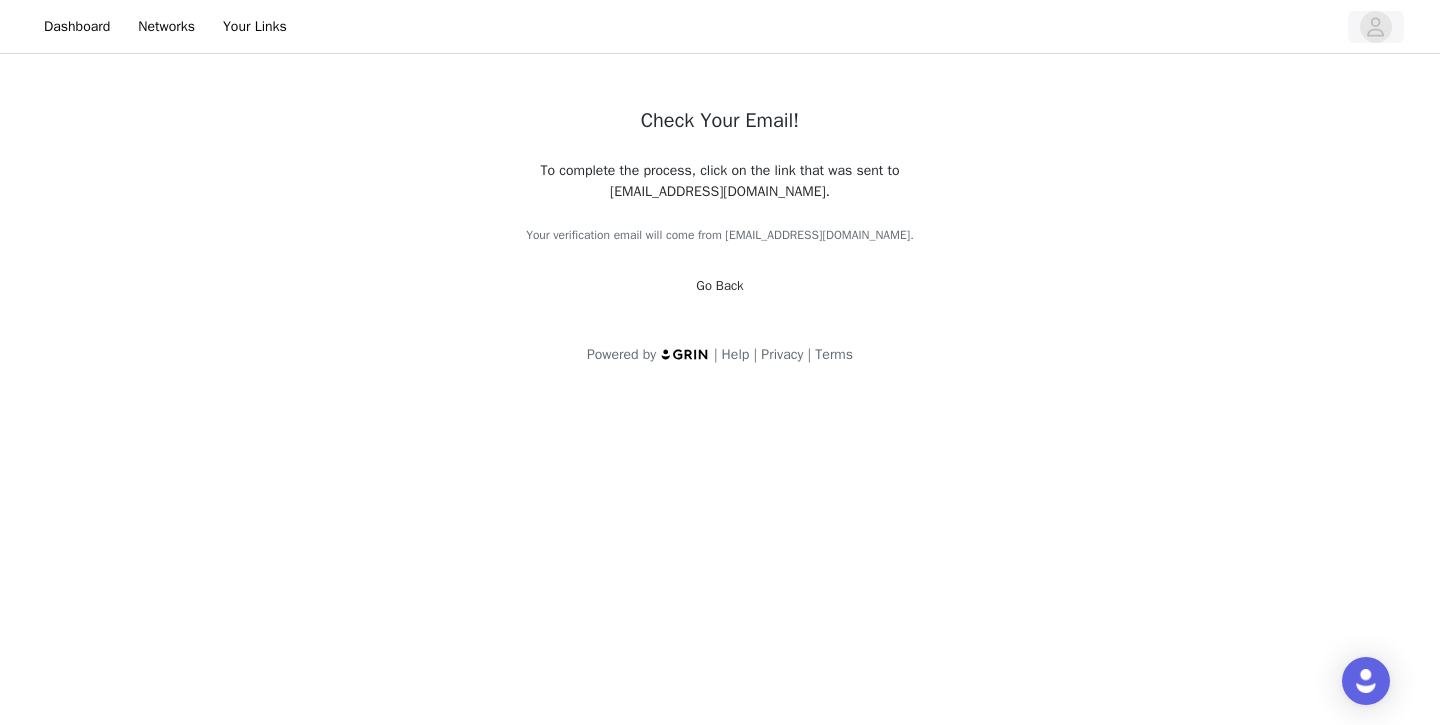 click at bounding box center (1376, 27) 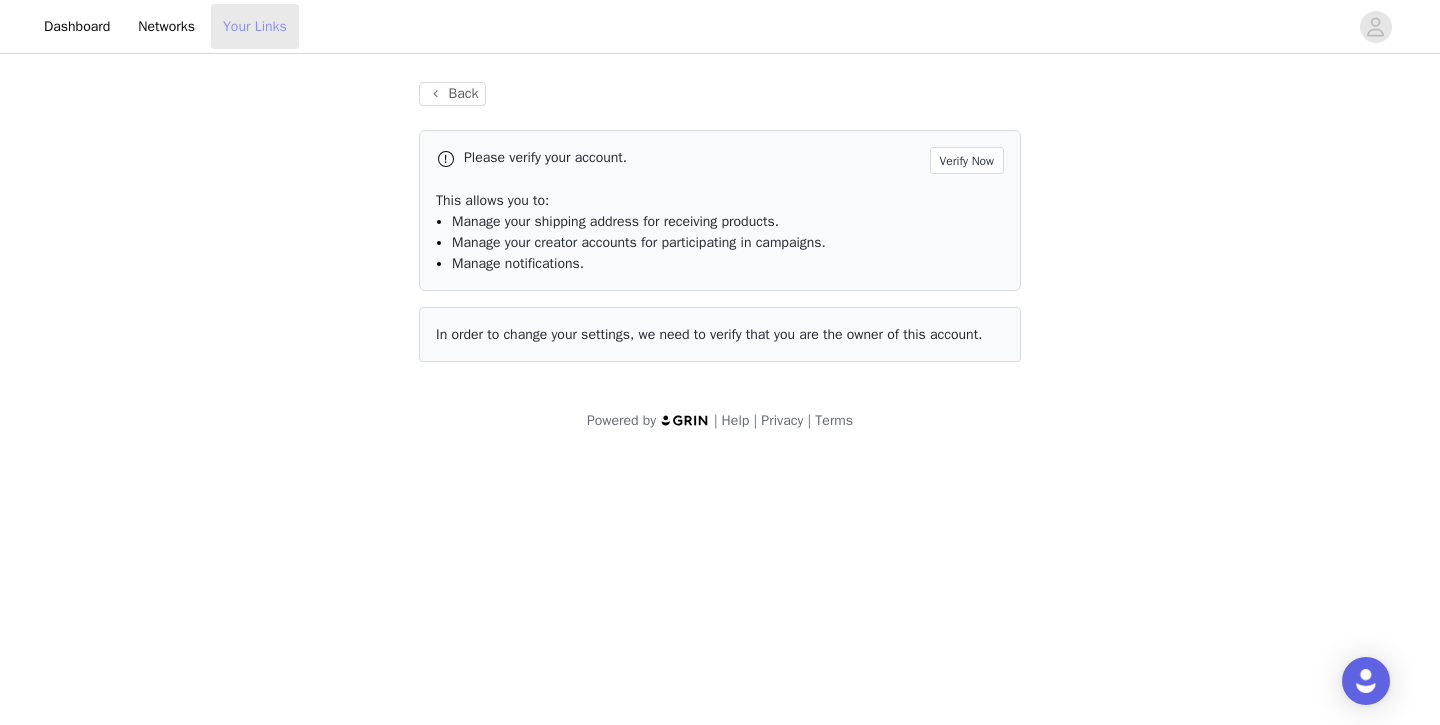 click on "Your Links" at bounding box center [255, 26] 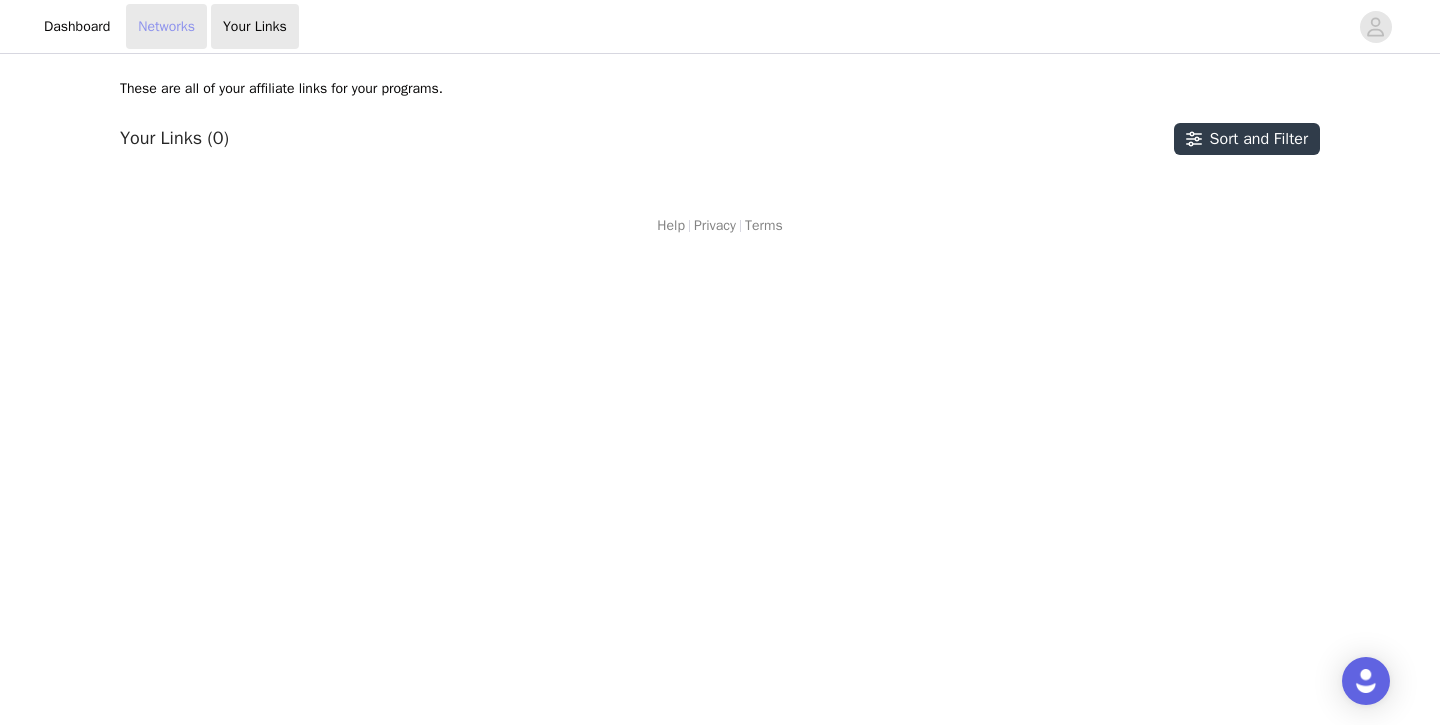 click on "Networks" at bounding box center (166, 26) 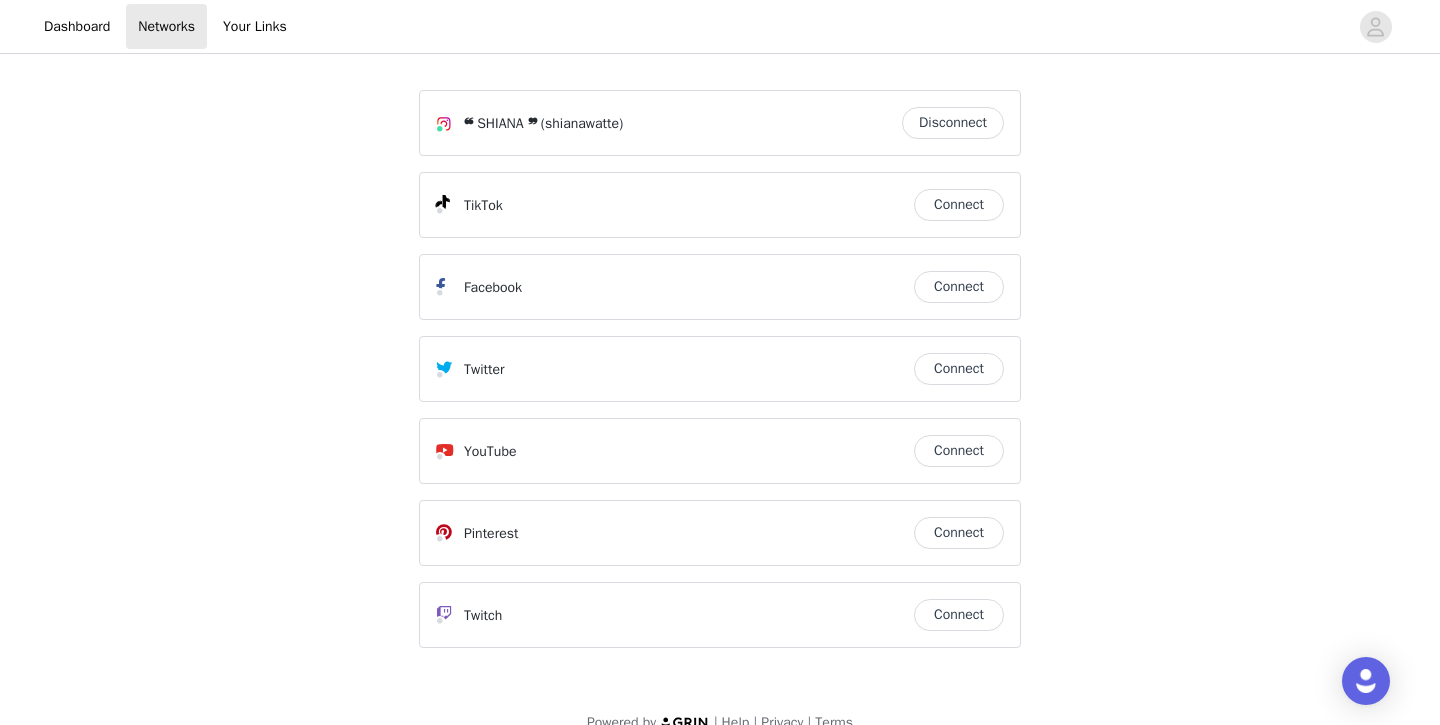 click on "Disconnect" at bounding box center (953, 123) 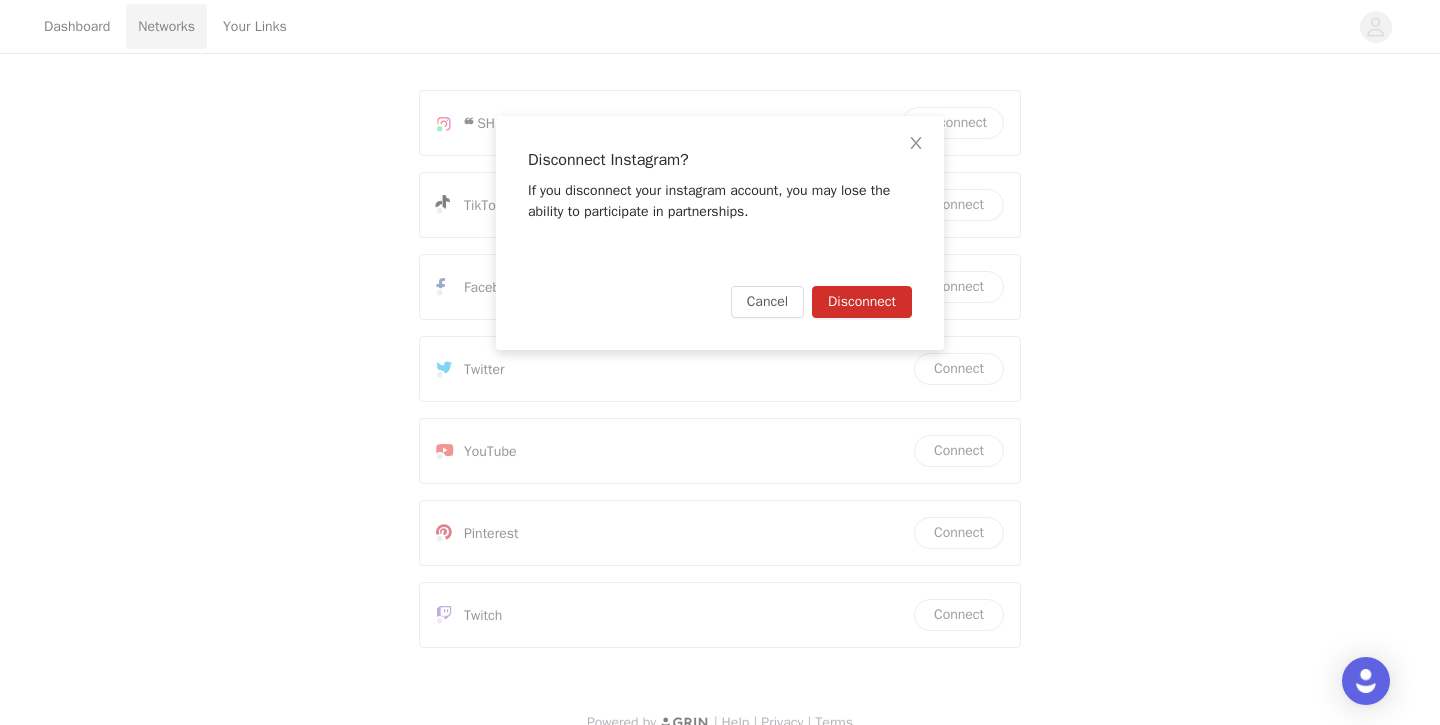 click on "Disconnect" at bounding box center (862, 302) 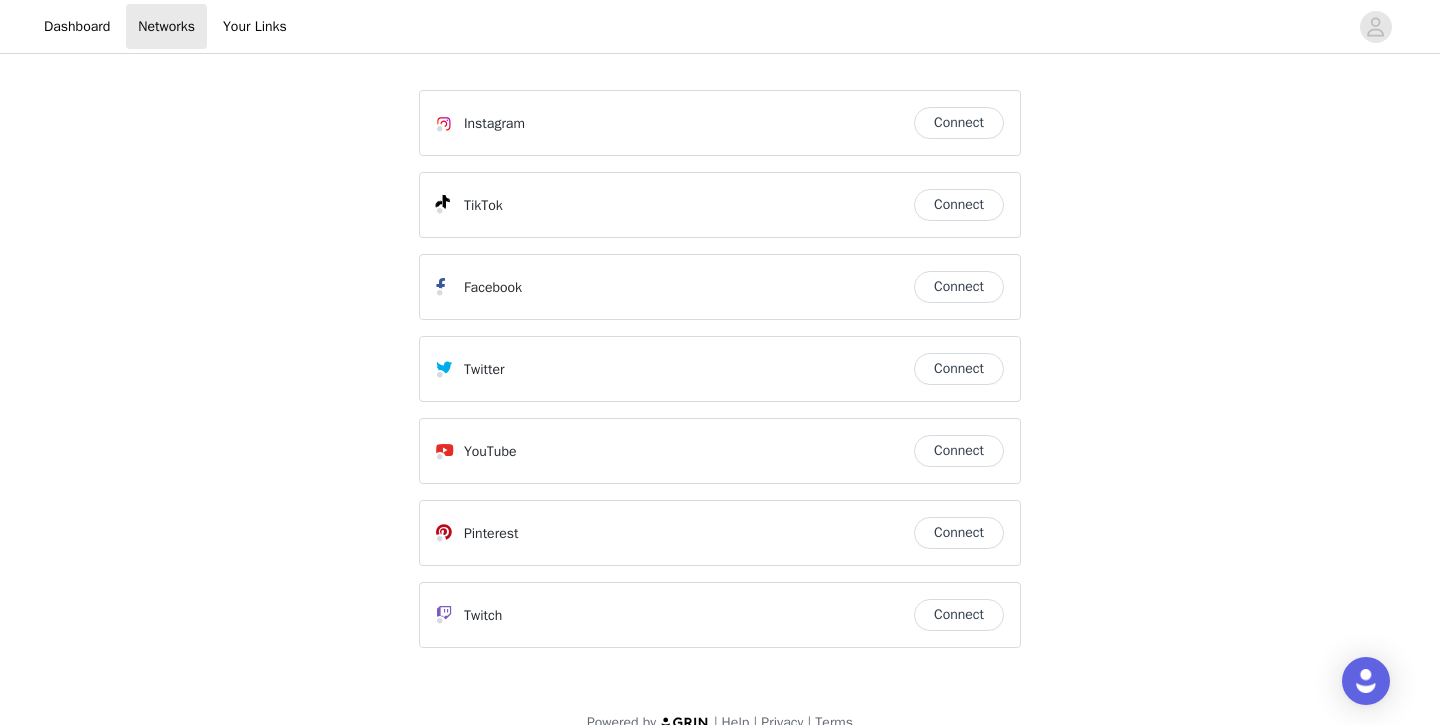 scroll, scrollTop: 0, scrollLeft: 0, axis: both 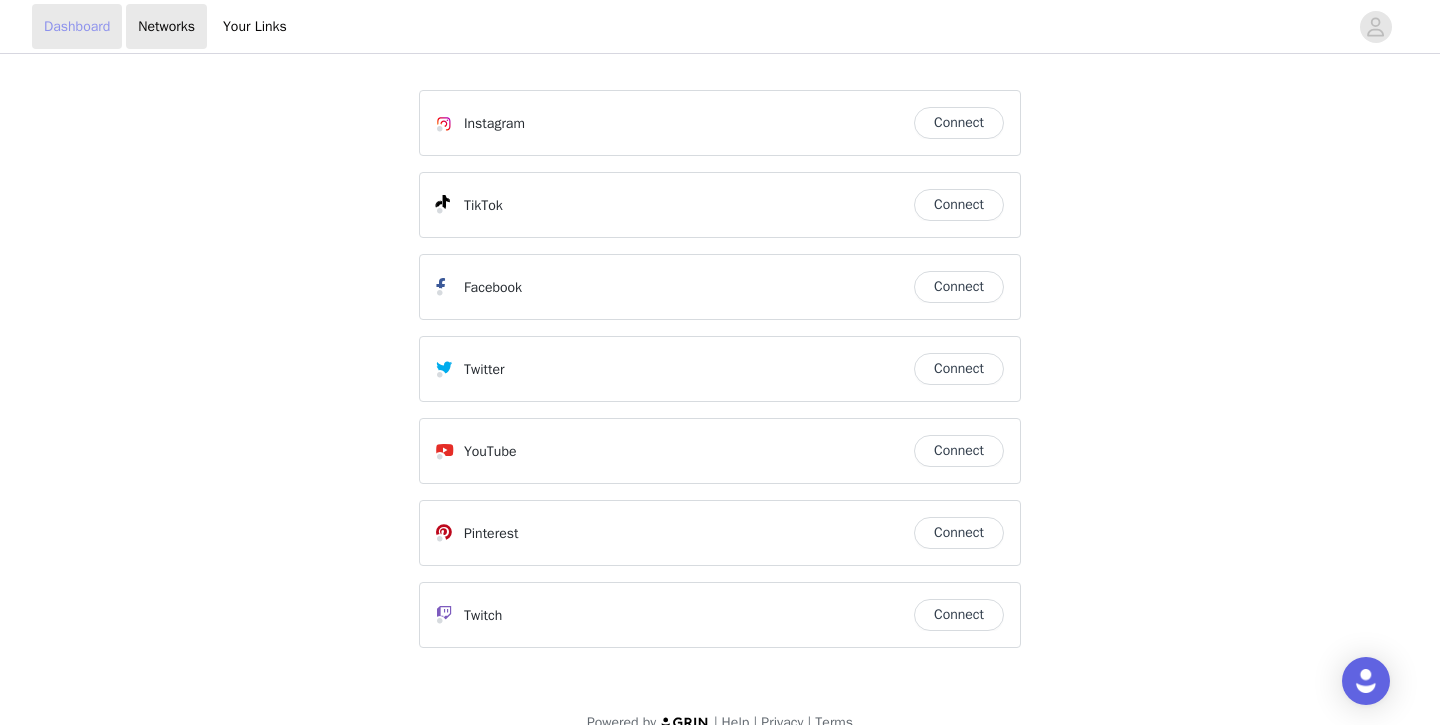 click on "Dashboard" at bounding box center [77, 26] 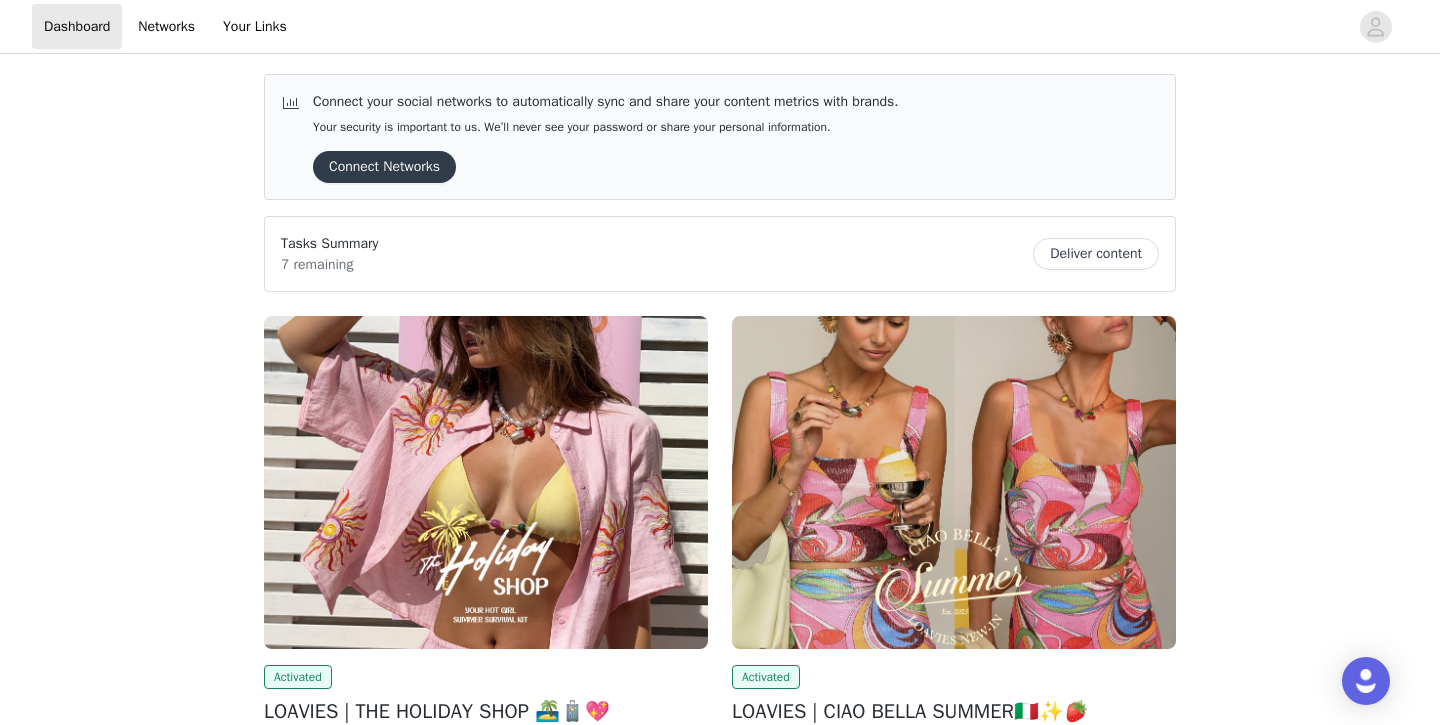 scroll, scrollTop: 0, scrollLeft: 0, axis: both 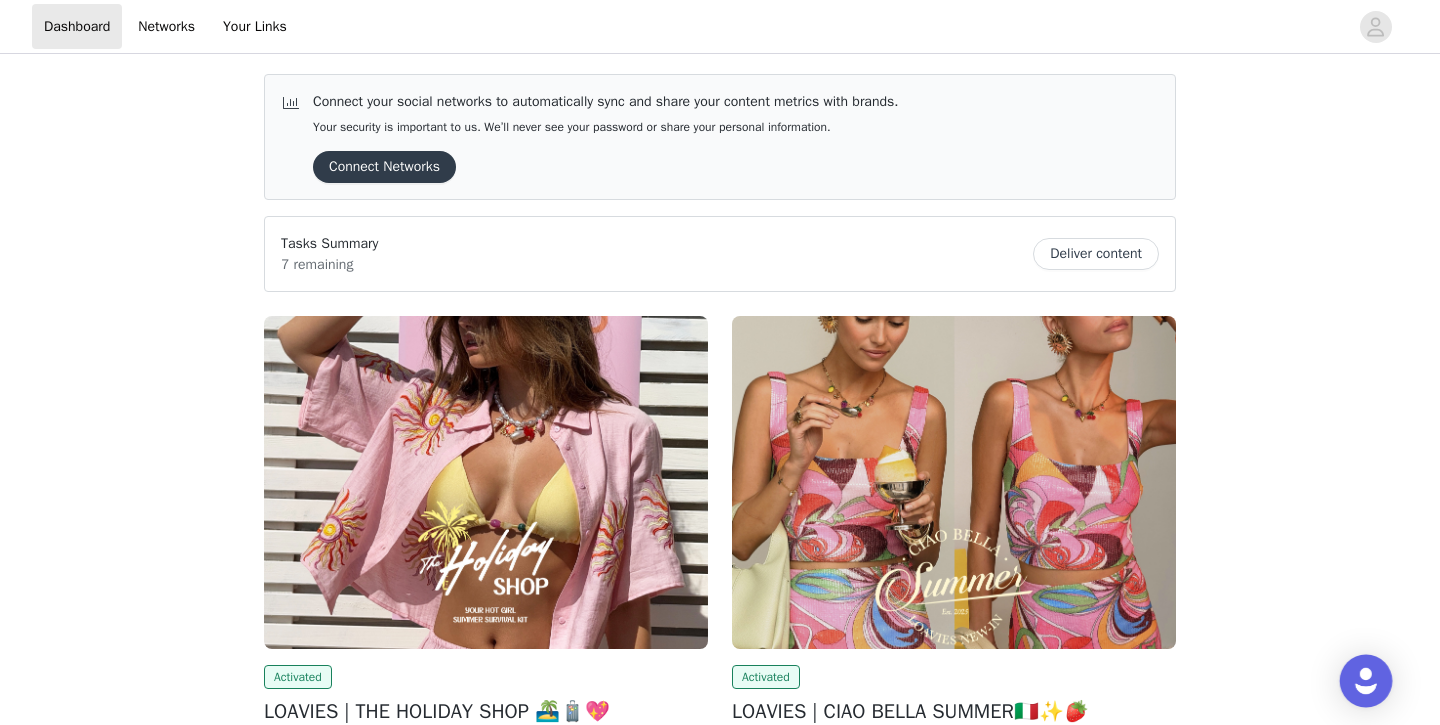 click at bounding box center [1366, 681] 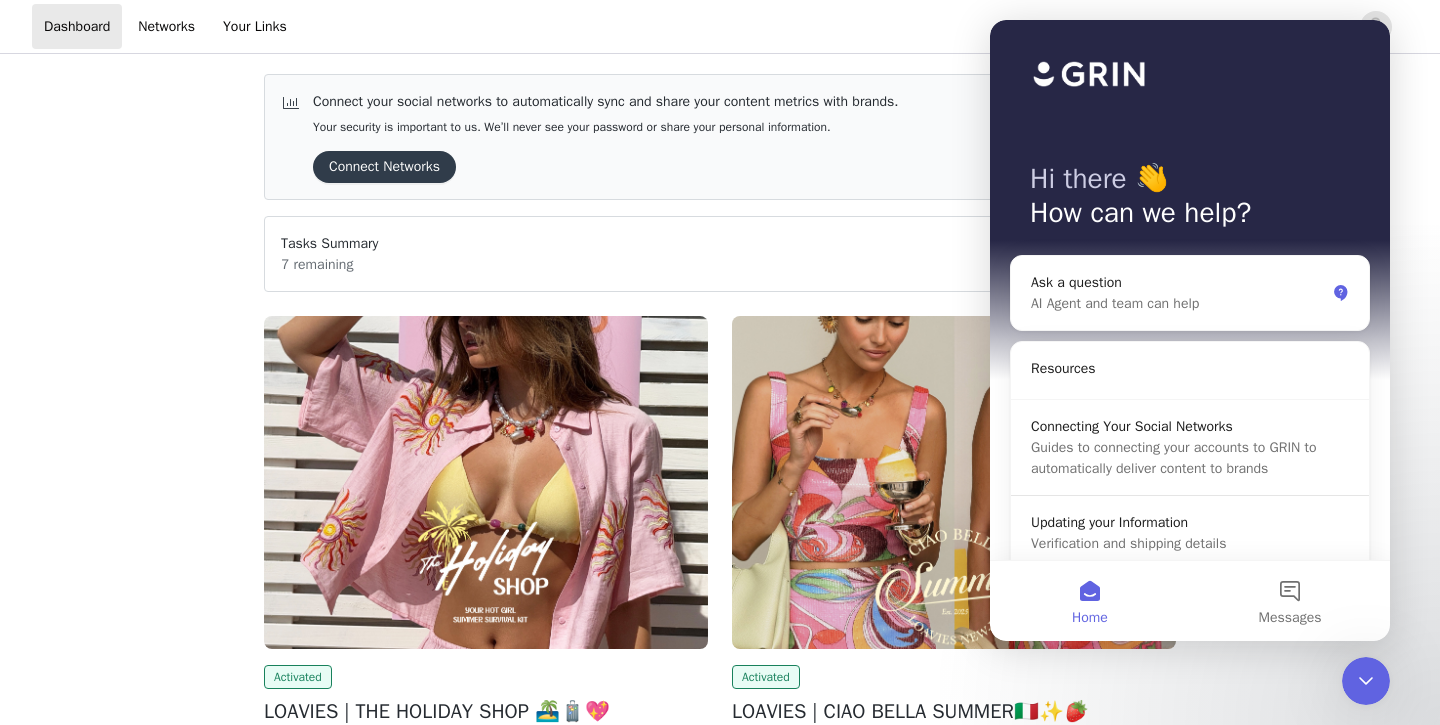 scroll, scrollTop: 0, scrollLeft: 0, axis: both 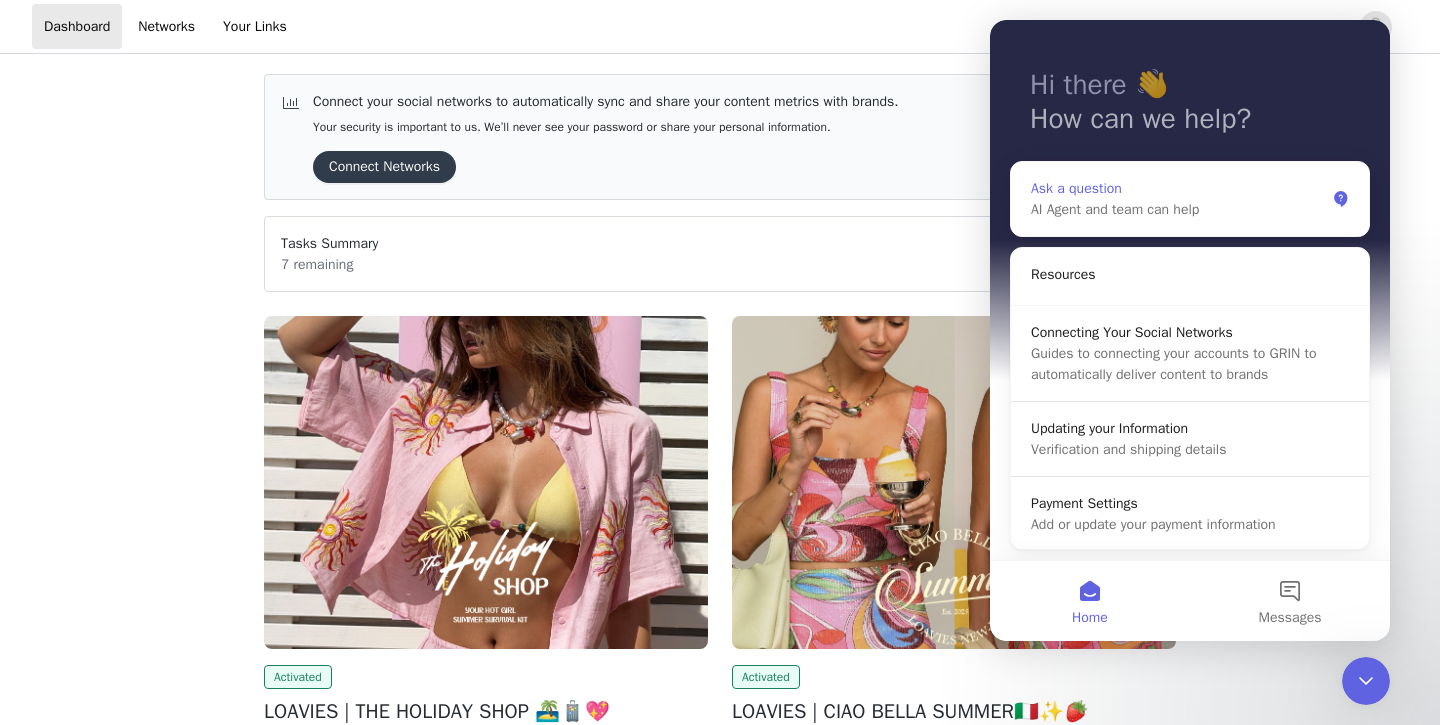 click on "AI Agent and team can help" at bounding box center (1178, 209) 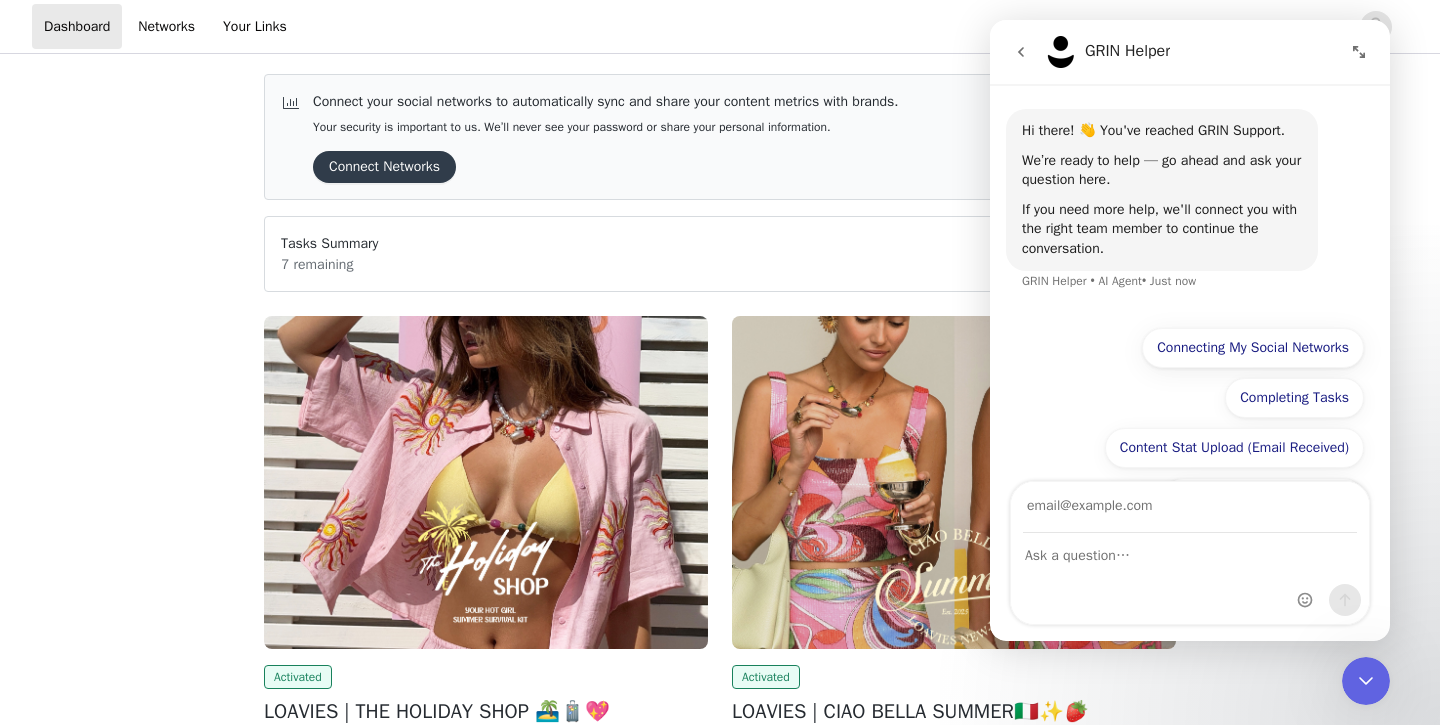 click on "Connect your social networks to automatically sync and share your content metrics with brands.
Your security is important to us. We’ll never see your password or share your personal information.
Connect Networks   Tasks Summary   7 remaining     Deliver content          Activated    LOAVIES | THE HOLIDAY SHOP 🏝️🧳💖   Hi babe,
We’ve got a new campaign ready for you – and trust us: you’ll want to pack this one before your suitcase closes. 😍 THE HOLIDAY SHOP  is your hot girl summer survival kits! Even if your vacation is still stuck in the group chat.
Think sunshine-proof looks, light layers and every “just in case” outfit you’ll definitely post twice. From airport slay to beach bar chic: this drop has you covered. The only rule?  Dress like you’ve already landed.  🏖️✈️
Post your content between the 30th of June and the 6th of July.
Are you in? SUBMIT PROPOSAL !
collab.nl@loavies.com ," at bounding box center [720, 804] 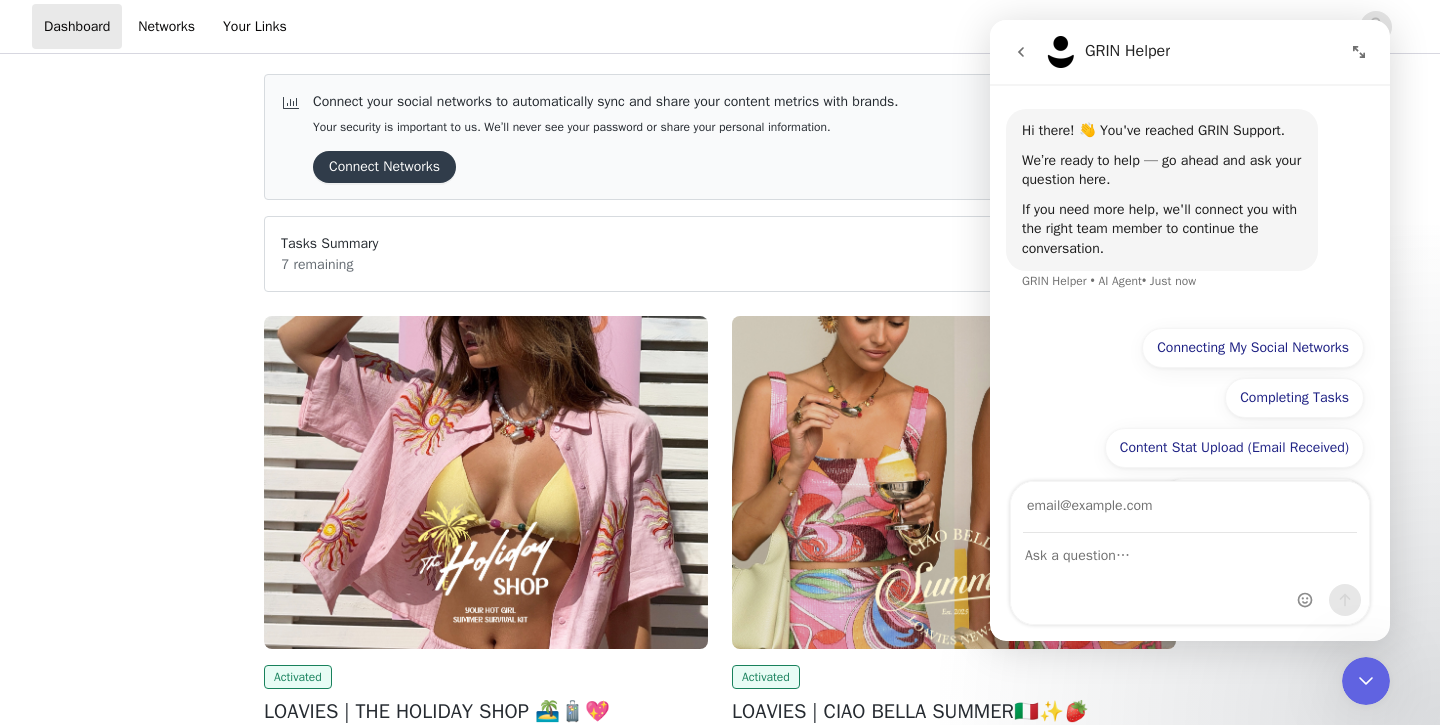 click on "Connect your social networks to automatically sync and share your content metrics with brands.
Your security is important to us. We’ll never see your password or share your personal information.
Connect Networks   Tasks Summary   7 remaining     Deliver content          Activated    LOAVIES | THE HOLIDAY SHOP 🏝️🧳💖   Hi babe,
We’ve got a new campaign ready for you – and trust us: you’ll want to pack this one before your suitcase closes. 😍 THE HOLIDAY SHOP  is your hot girl summer survival kits! Even if your vacation is still stuck in the group chat.
Think sunshine-proof looks, light layers and every “just in case” outfit you’ll definitely post twice. From airport slay to beach bar chic: this drop has you covered. The only rule?  Dress like you’ve already landed.  🏖️✈️
Post your content between the 30th of June and the 6th of July.
Are you in? SUBMIT PROPOSAL !
collab.nl@loavies.com ," at bounding box center (720, 804) 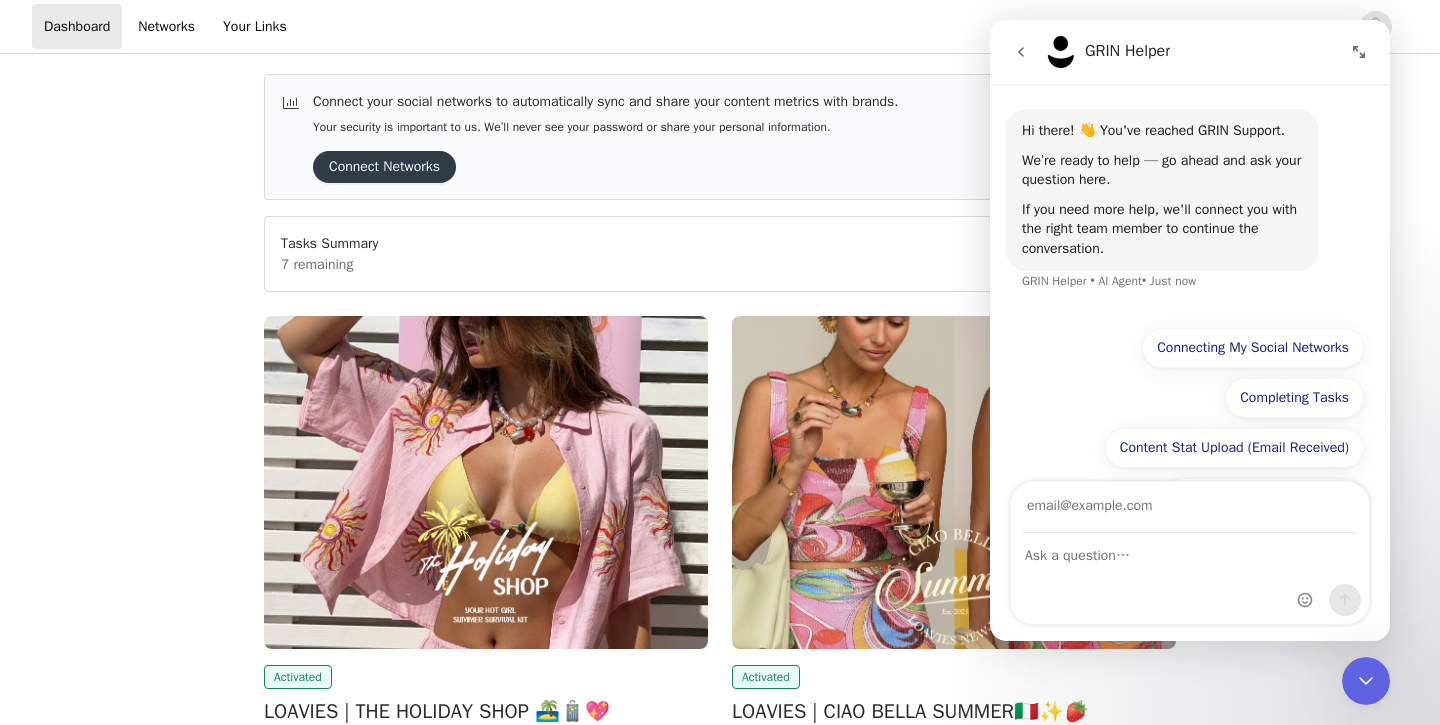 click at bounding box center [1021, 52] 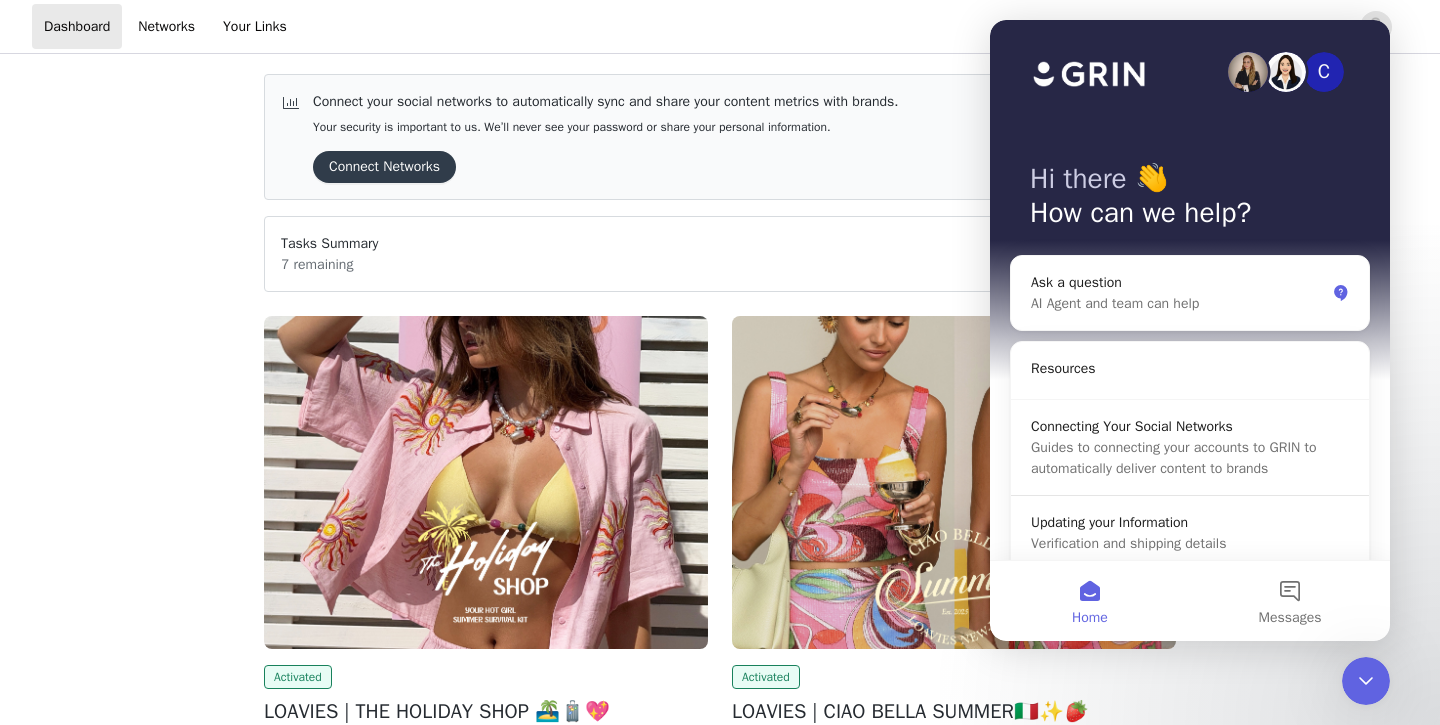 click on "Connect your social networks to automatically sync and share your content metrics with brands.
Your security is important to us. We’ll never see your password or share your personal information.
Connect Networks   Tasks Summary   7 remaining     Deliver content          Activated    LOAVIES | THE HOLIDAY SHOP 🏝️🧳💖   Hi babe,
We’ve got a new campaign ready for you – and trust us: you’ll want to pack this one before your suitcase closes. 😍 THE HOLIDAY SHOP  is your hot girl summer survival kits! Even if your vacation is still stuck in the group chat.
Think sunshine-proof looks, light layers and every “just in case” outfit you’ll definitely post twice. From airport slay to beach bar chic: this drop has you covered. The only rule?  Dress like you’ve already landed.  🏖️✈️
Post your content between the 30th of June and the 6th of July.
Are you in? SUBMIT PROPOSAL !
collab.nl@loavies.com ," at bounding box center [720, 804] 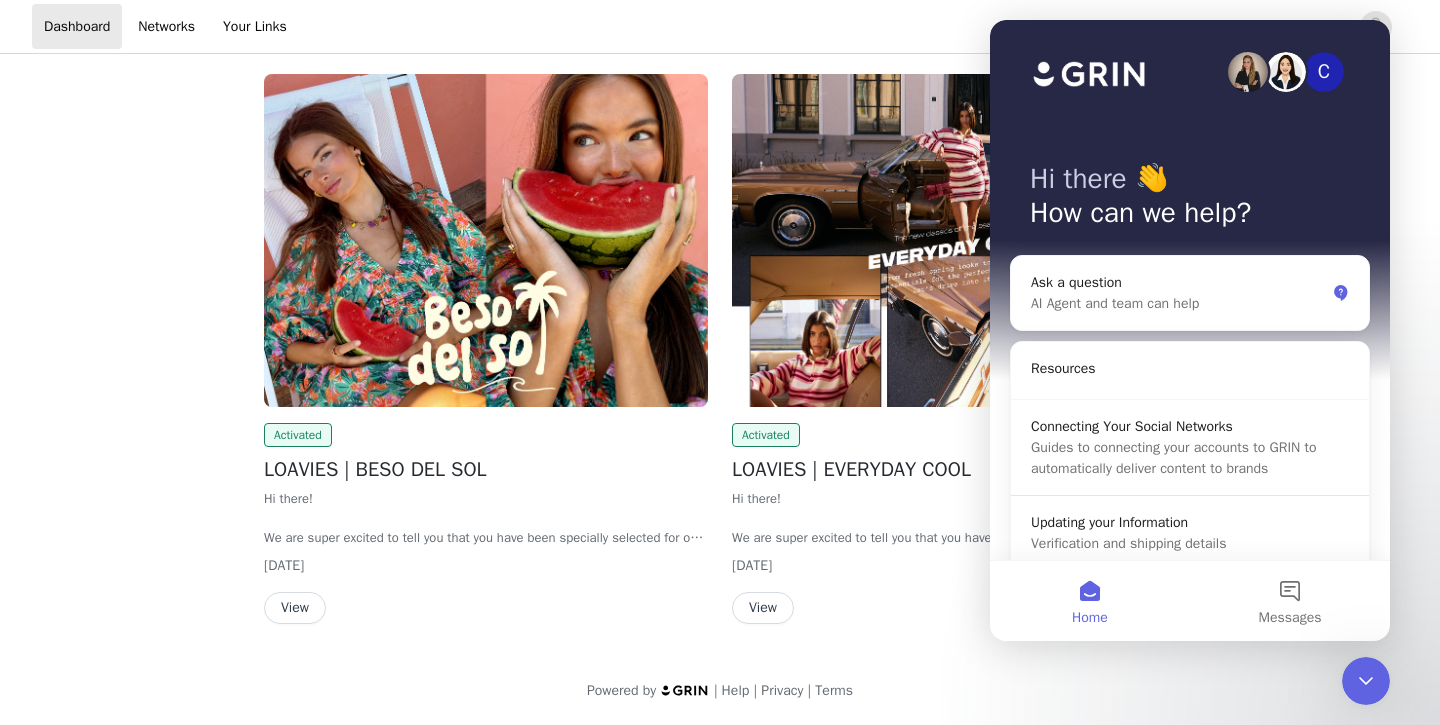 scroll, scrollTop: 828, scrollLeft: 0, axis: vertical 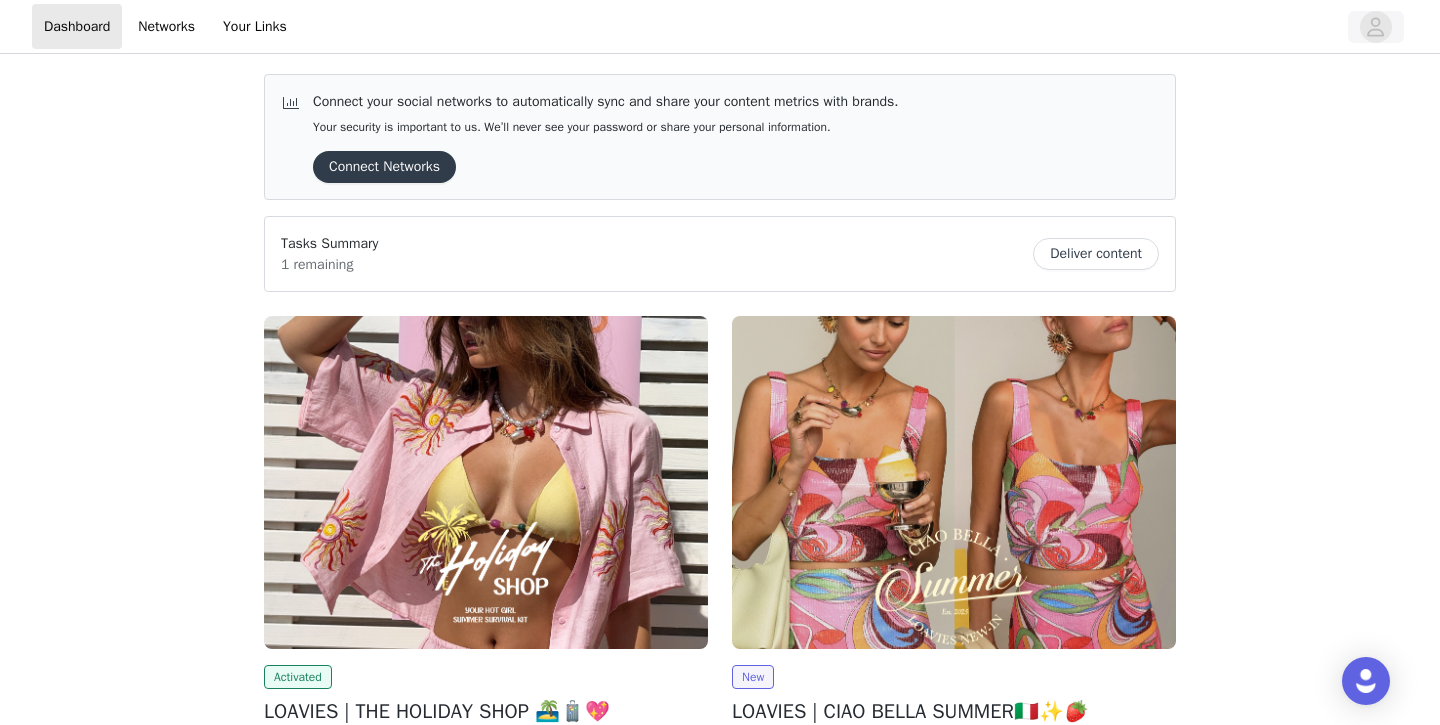 click at bounding box center (1376, 27) 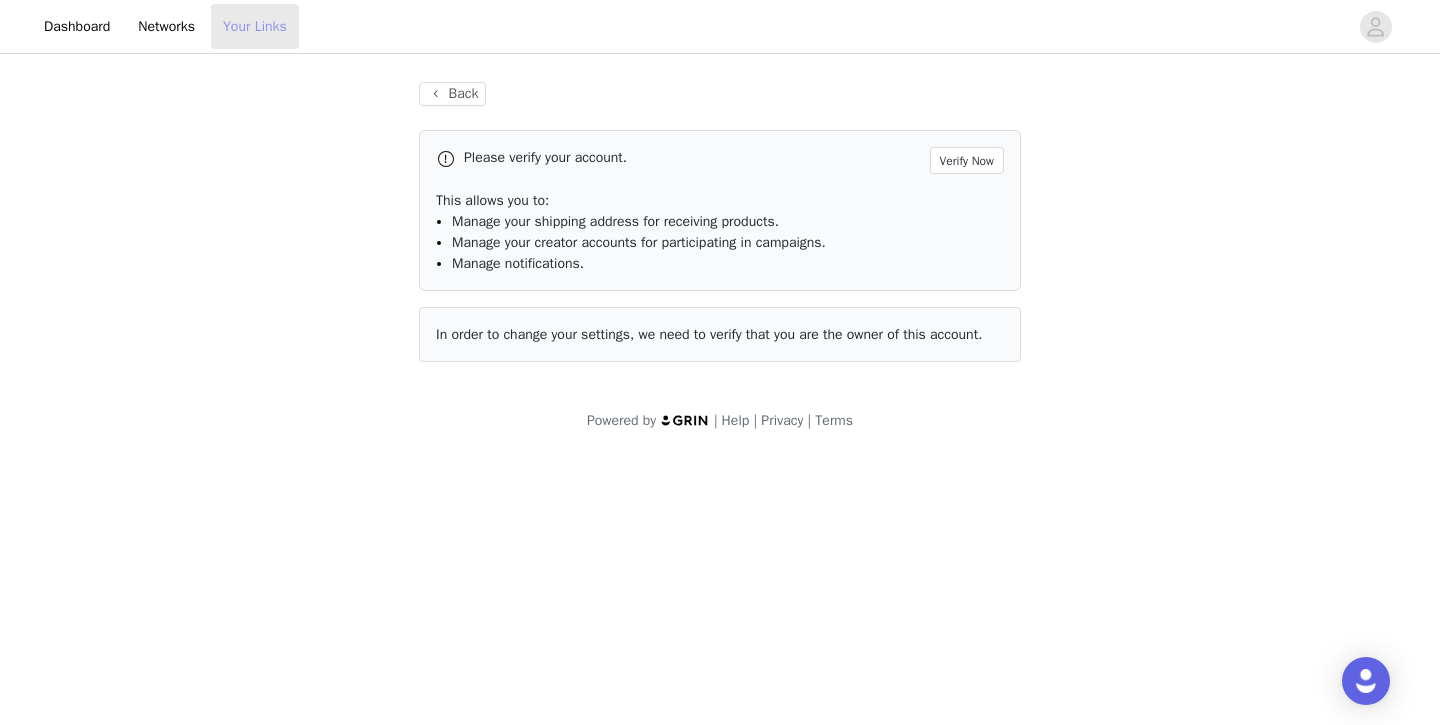 click on "Your Links" at bounding box center [255, 26] 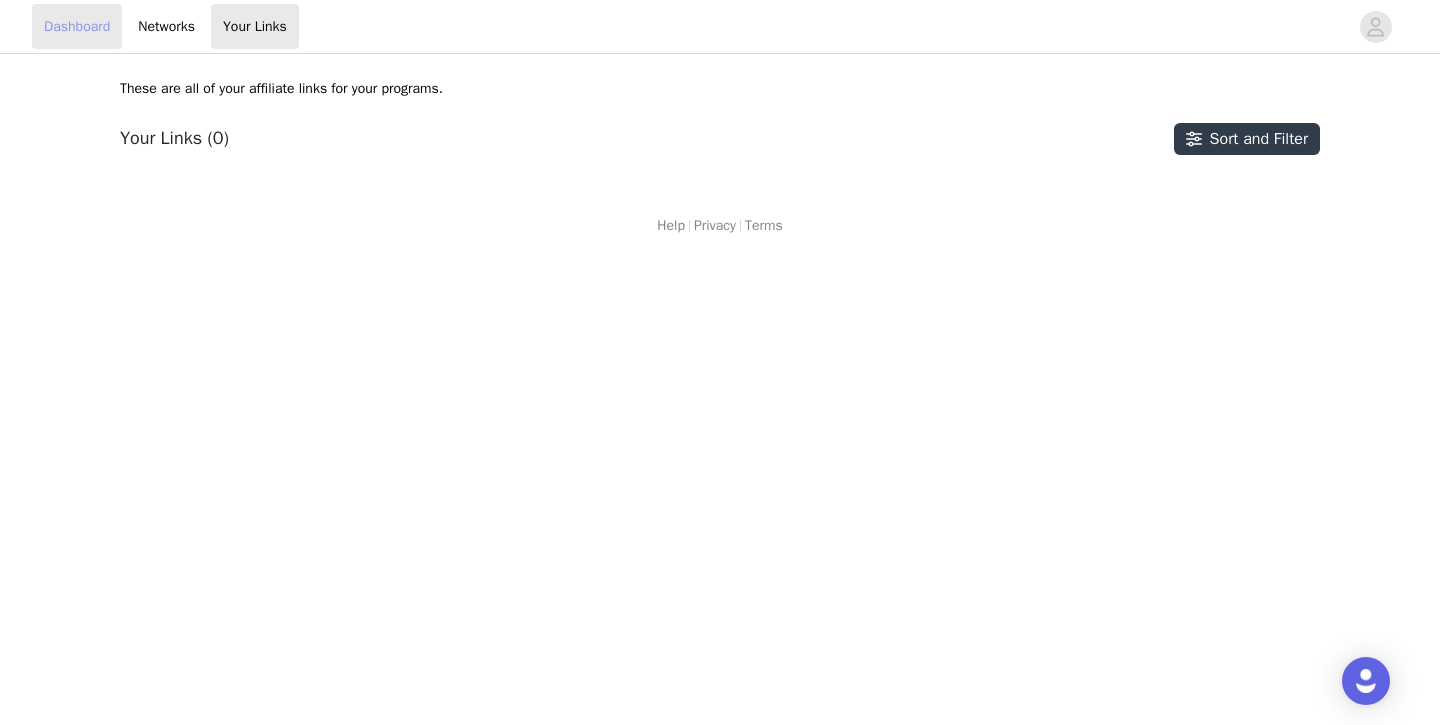 click on "Dashboard" at bounding box center [77, 26] 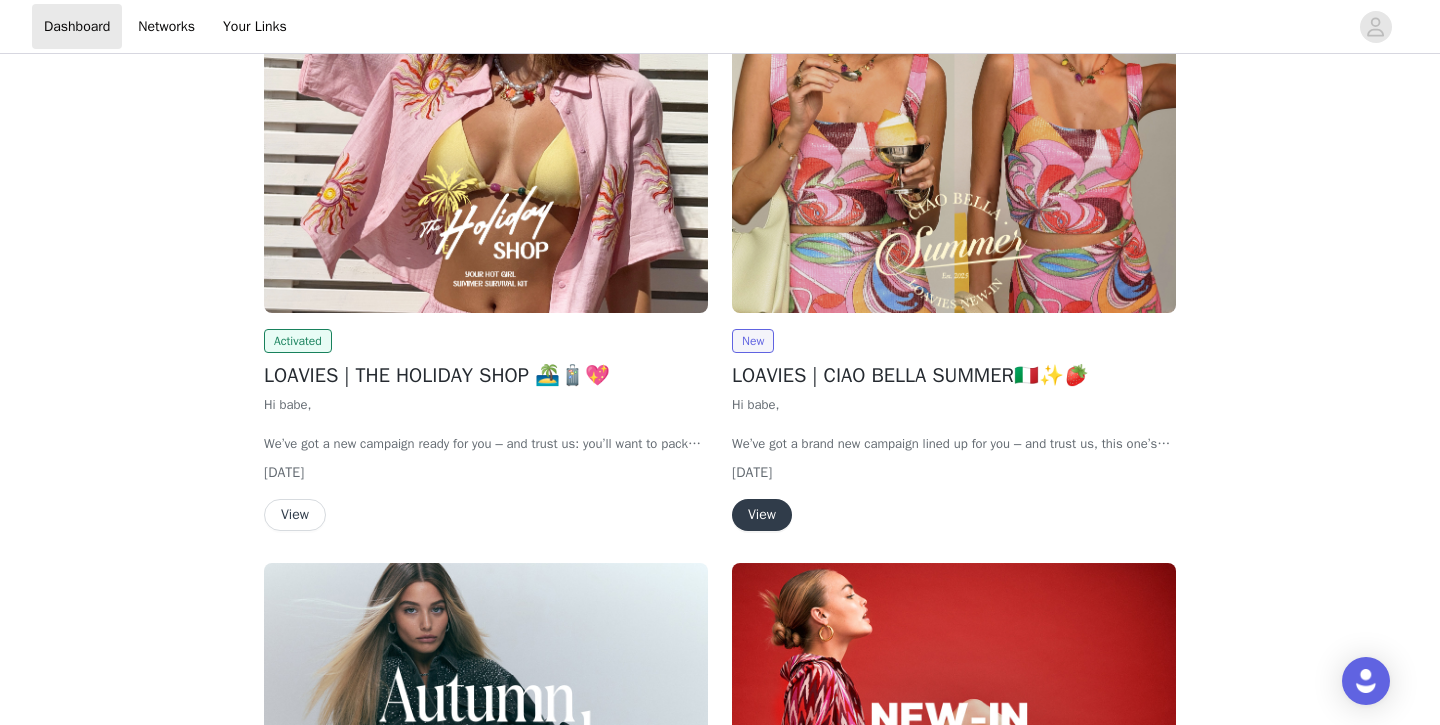 scroll, scrollTop: 340, scrollLeft: 0, axis: vertical 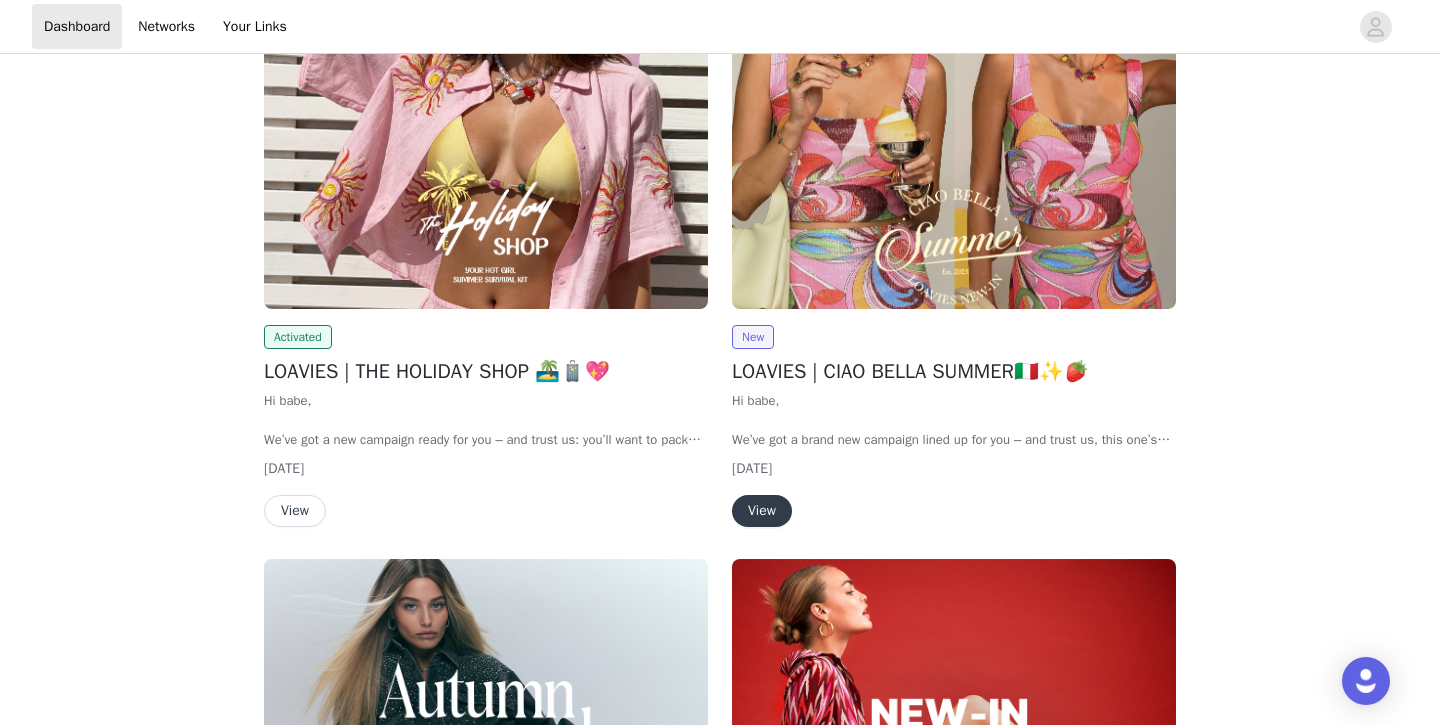click on "View" at bounding box center [295, 511] 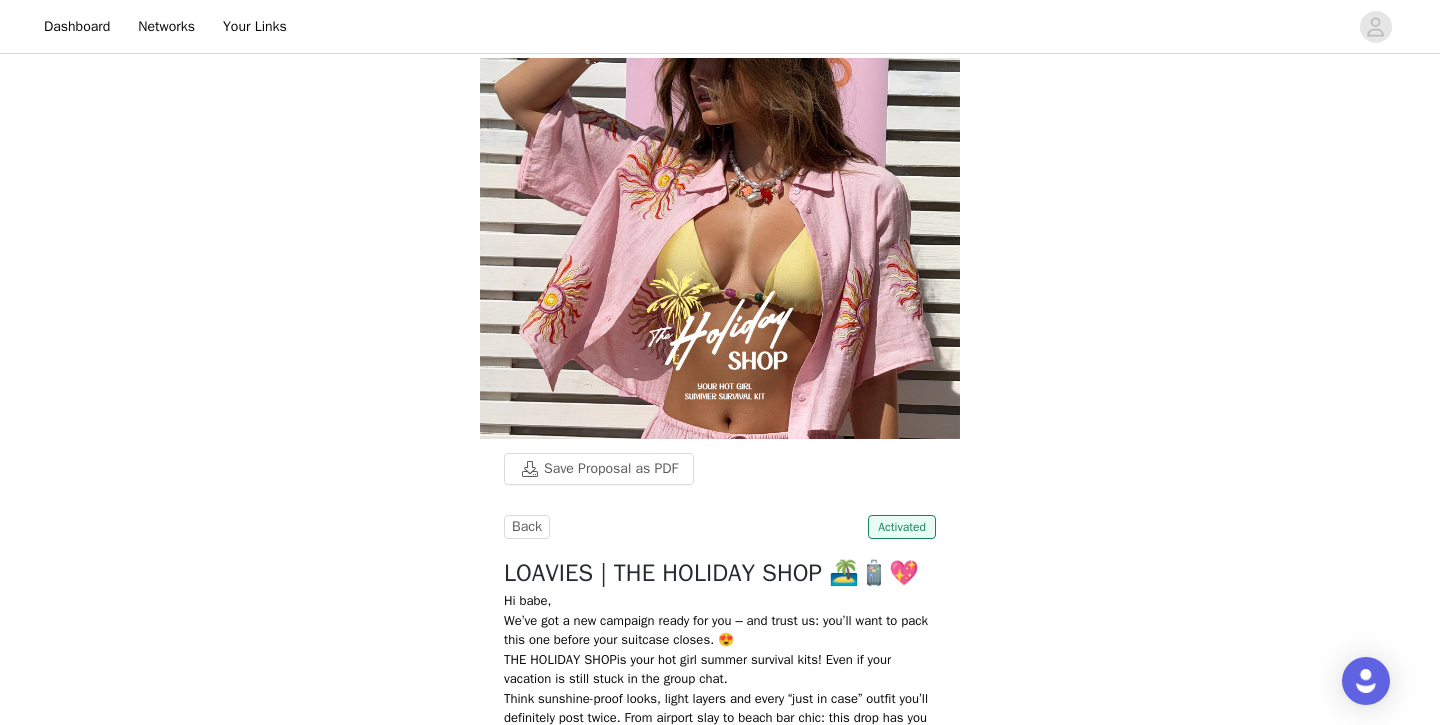 scroll, scrollTop: 0, scrollLeft: 0, axis: both 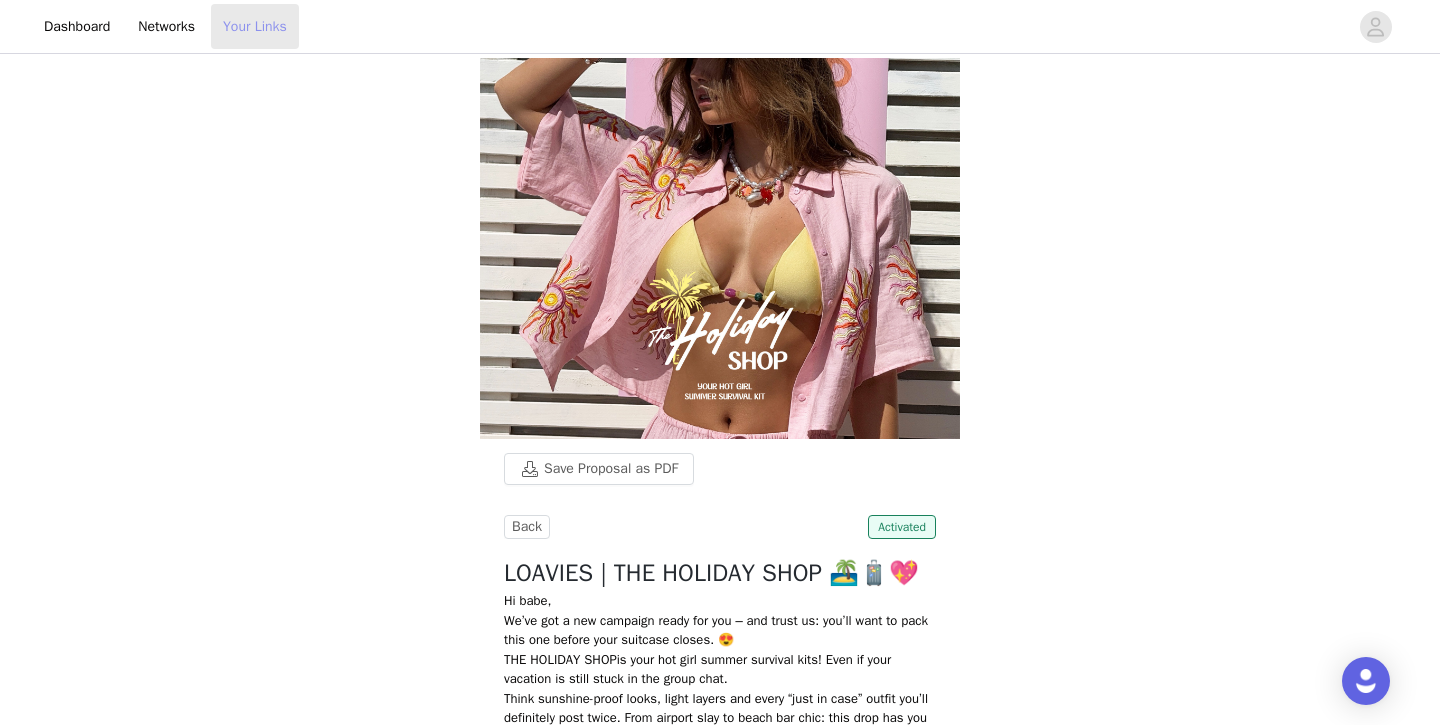 click on "Your Links" at bounding box center (255, 26) 